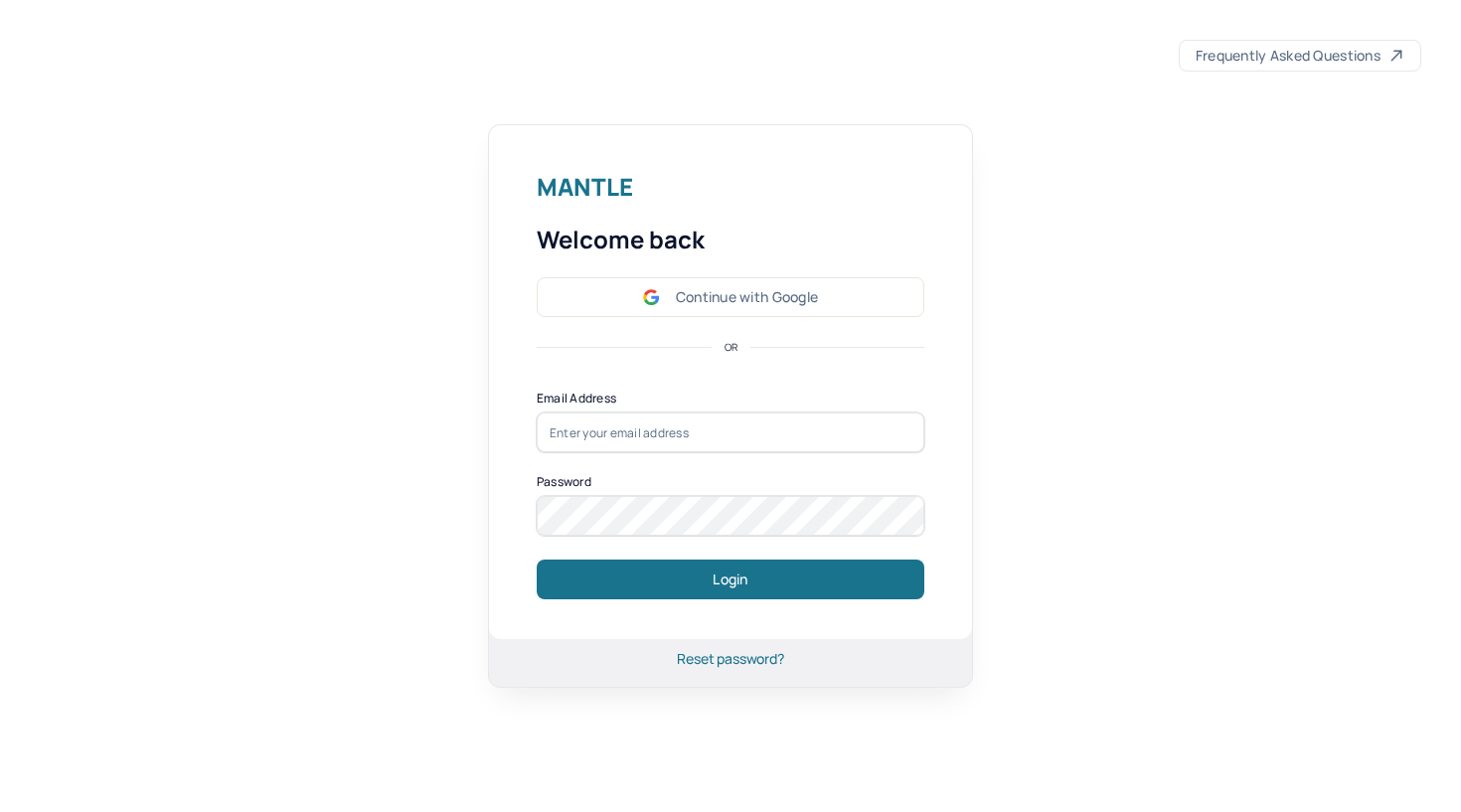 scroll, scrollTop: 0, scrollLeft: 0, axis: both 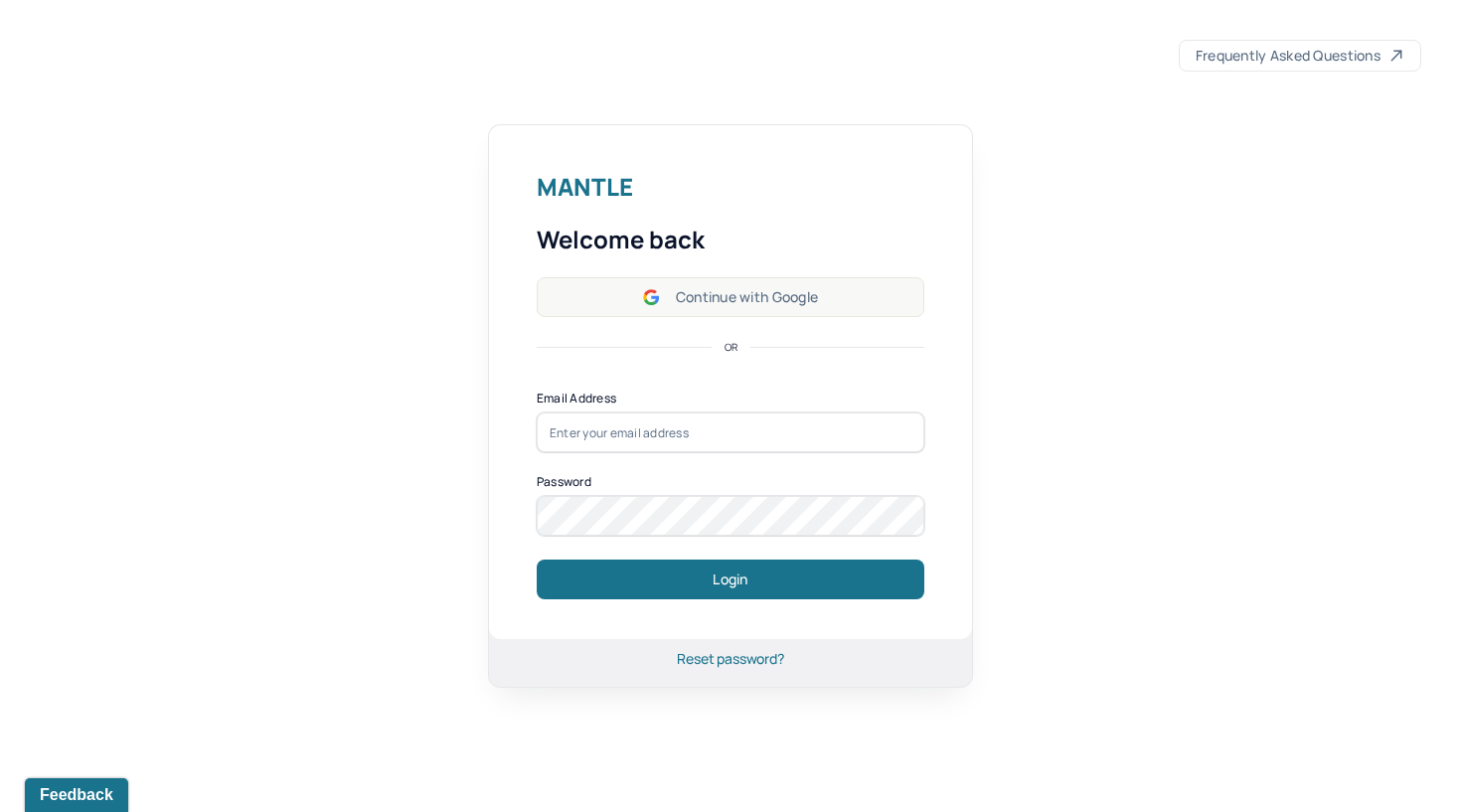 click on "Continue with Google" at bounding box center [730, 297] 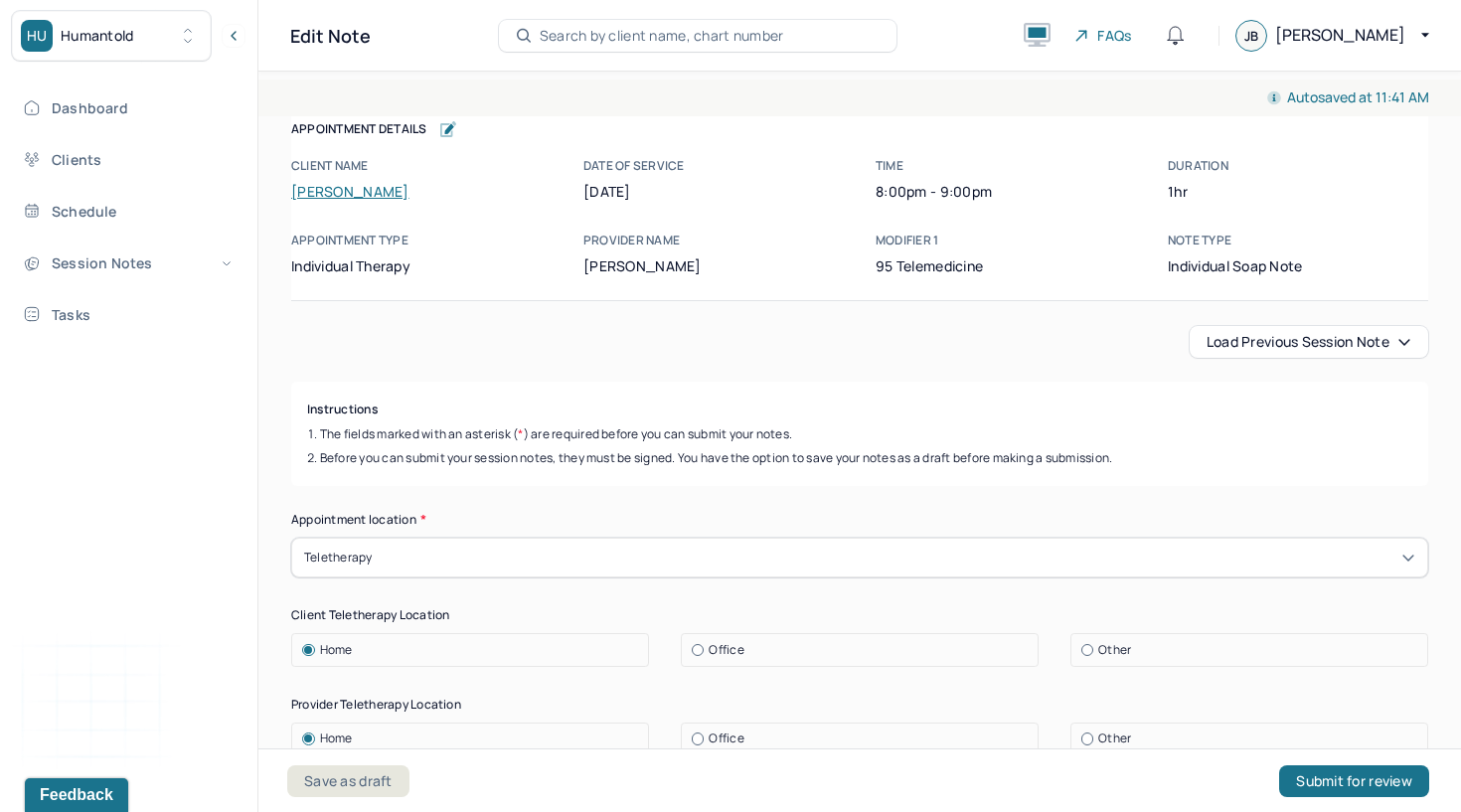 click on "Load previous session note" at bounding box center [1309, 342] 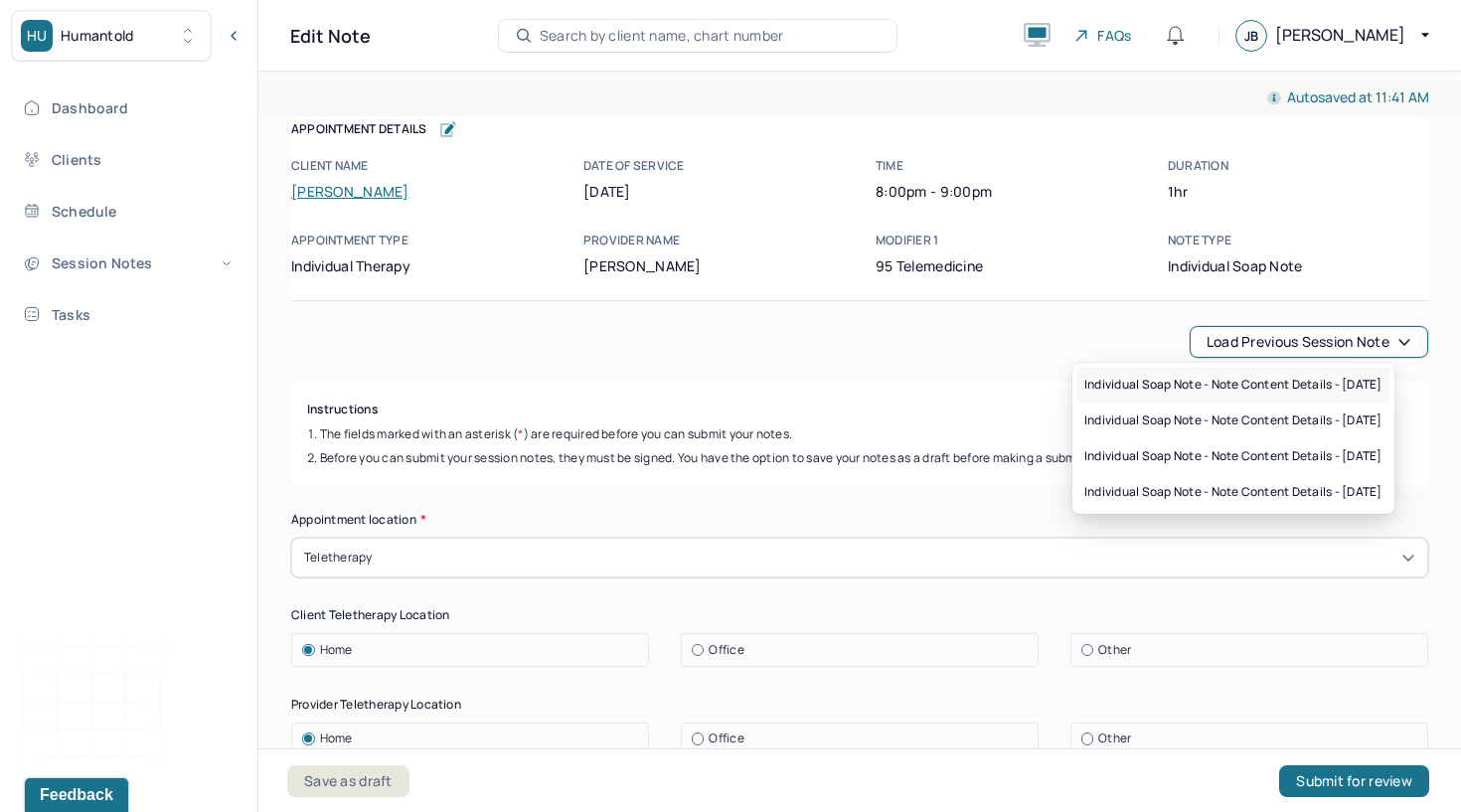 click on "Individual soap note   - Note content Details -   [DATE]" at bounding box center [1233, 385] 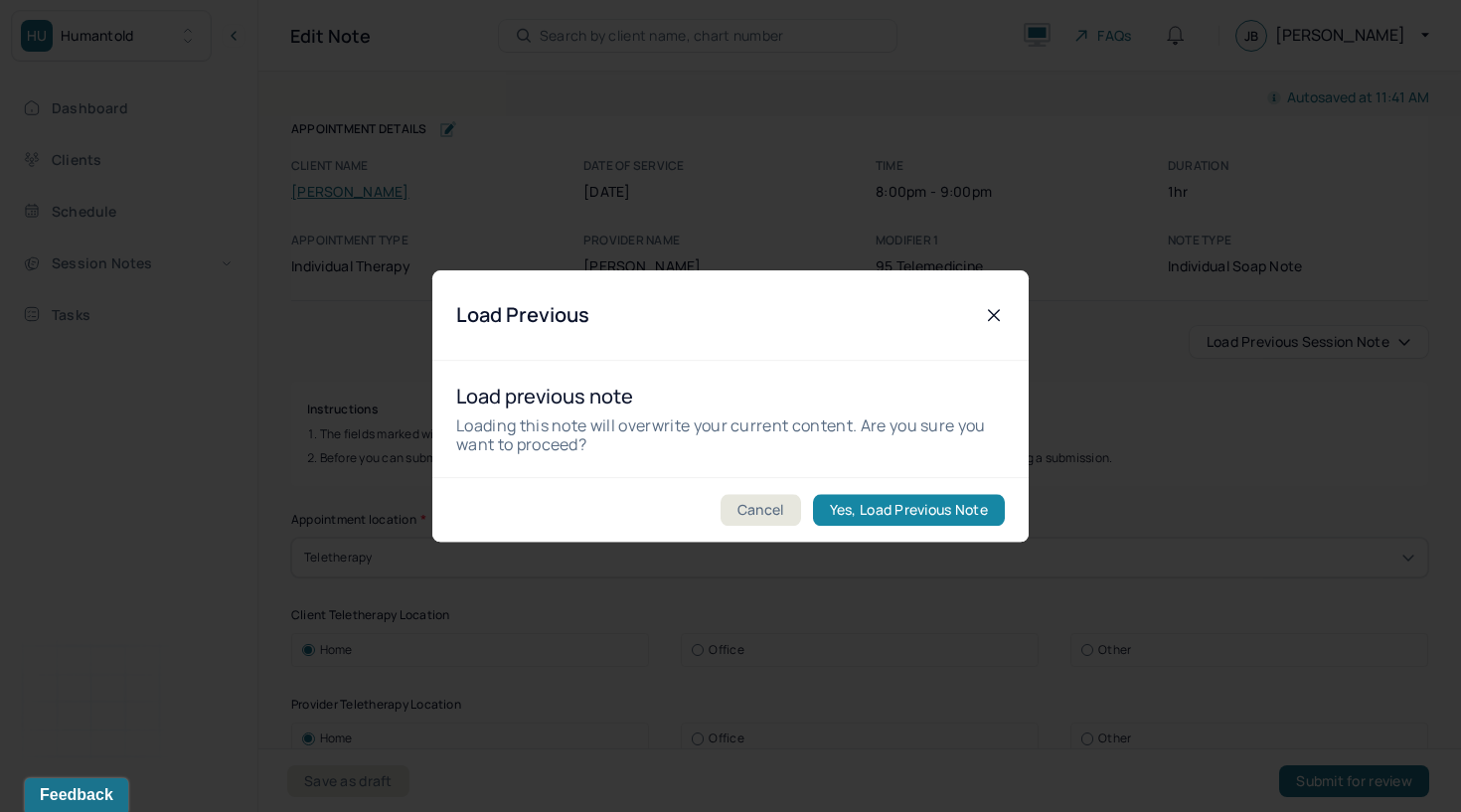 click on "Yes, Load Previous Note" at bounding box center [908, 510] 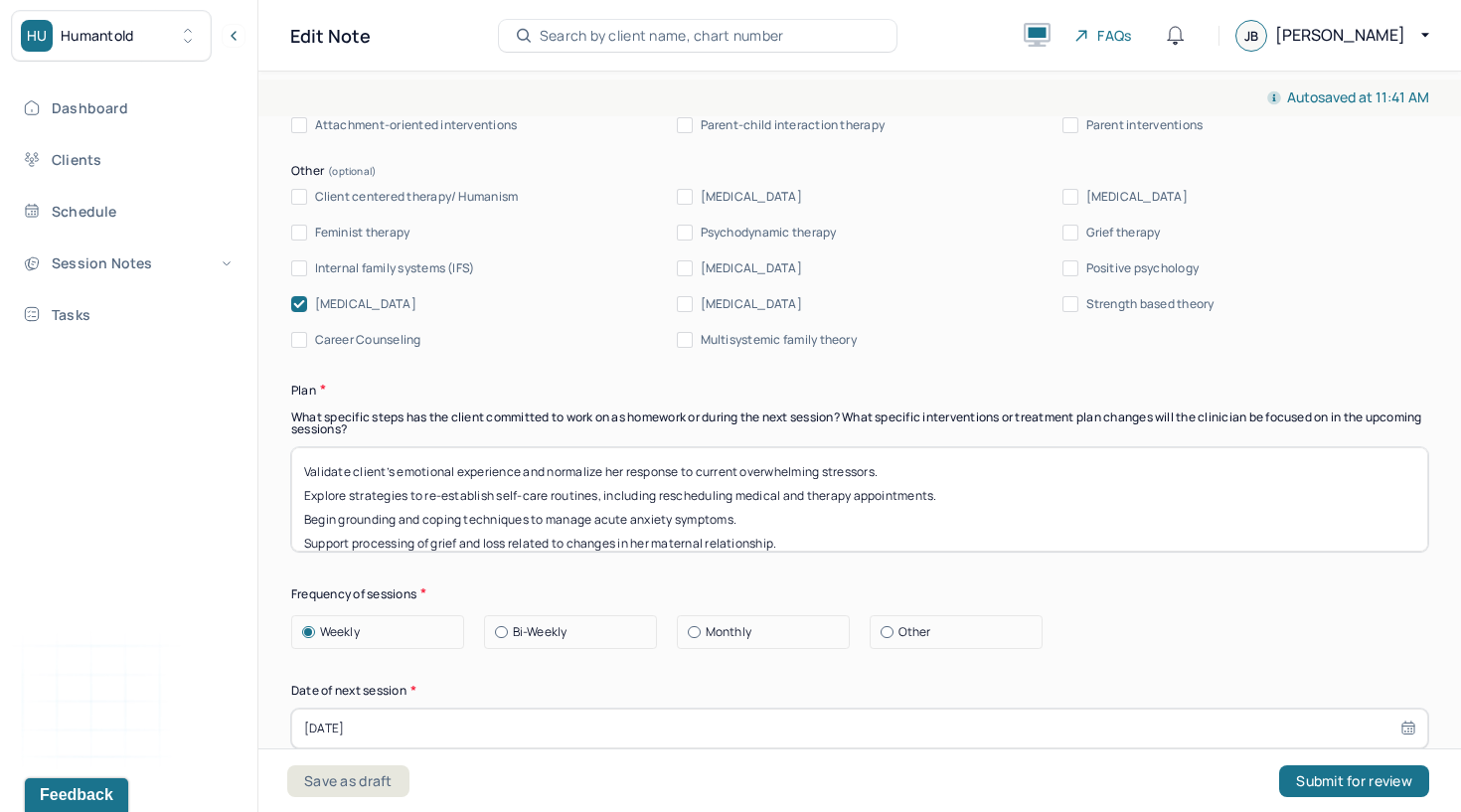 scroll, scrollTop: 2290, scrollLeft: 0, axis: vertical 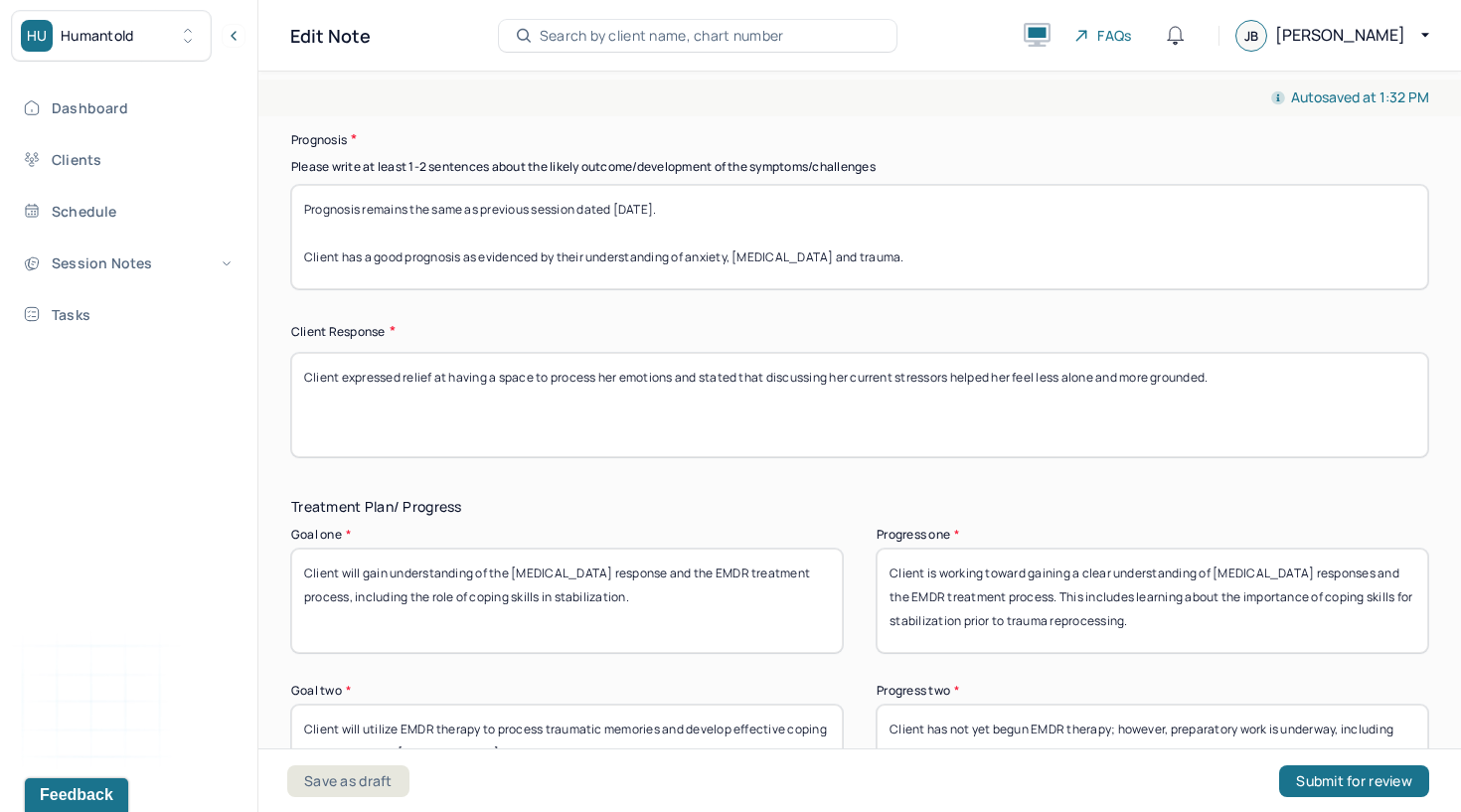 click on "Prognosis remains the same as previous session dated [DATE].
Client has a good prognosis as evidenced by their understanding of anxiety, [MEDICAL_DATA] and trauma." at bounding box center [860, 237] 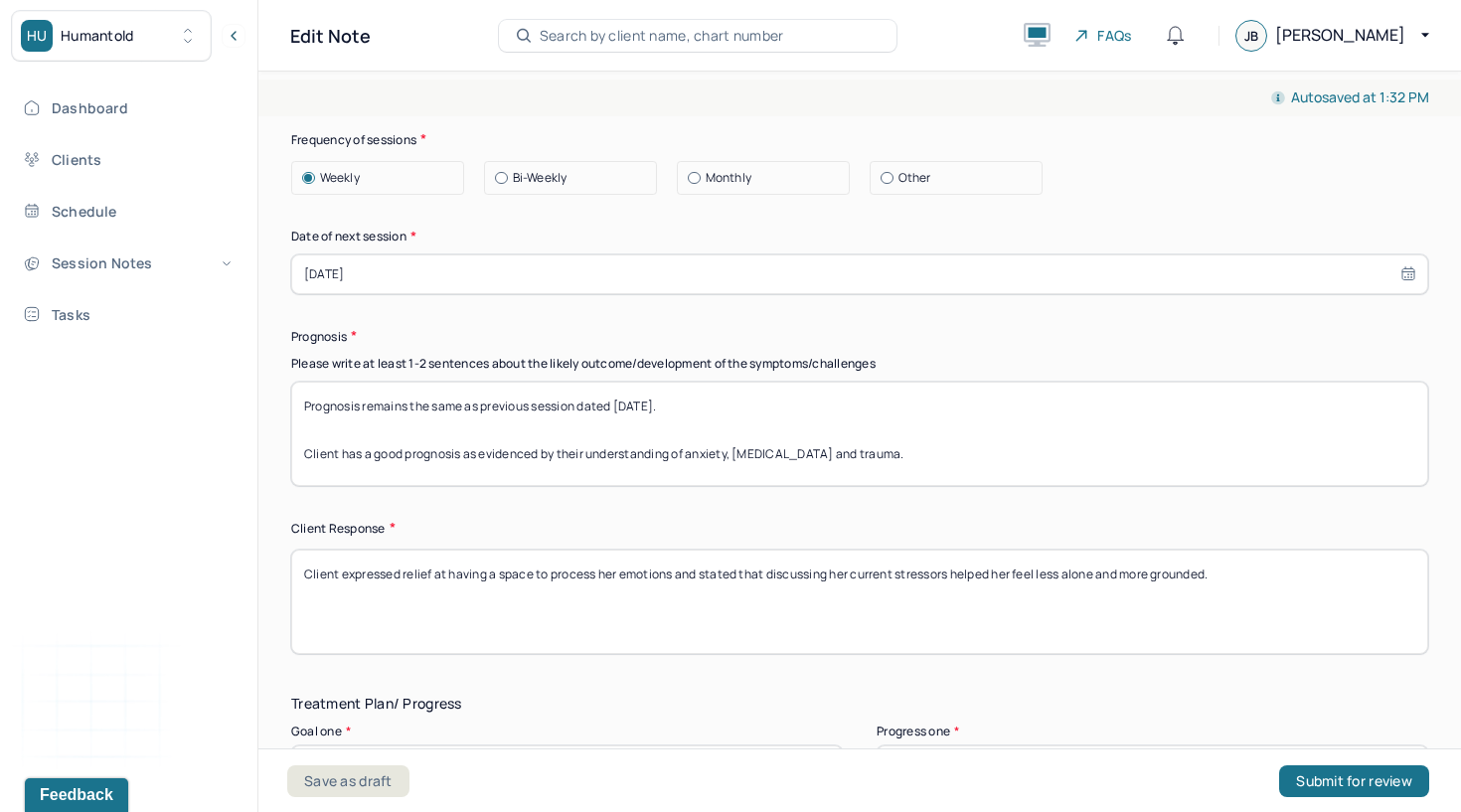 scroll, scrollTop: 2743, scrollLeft: 0, axis: vertical 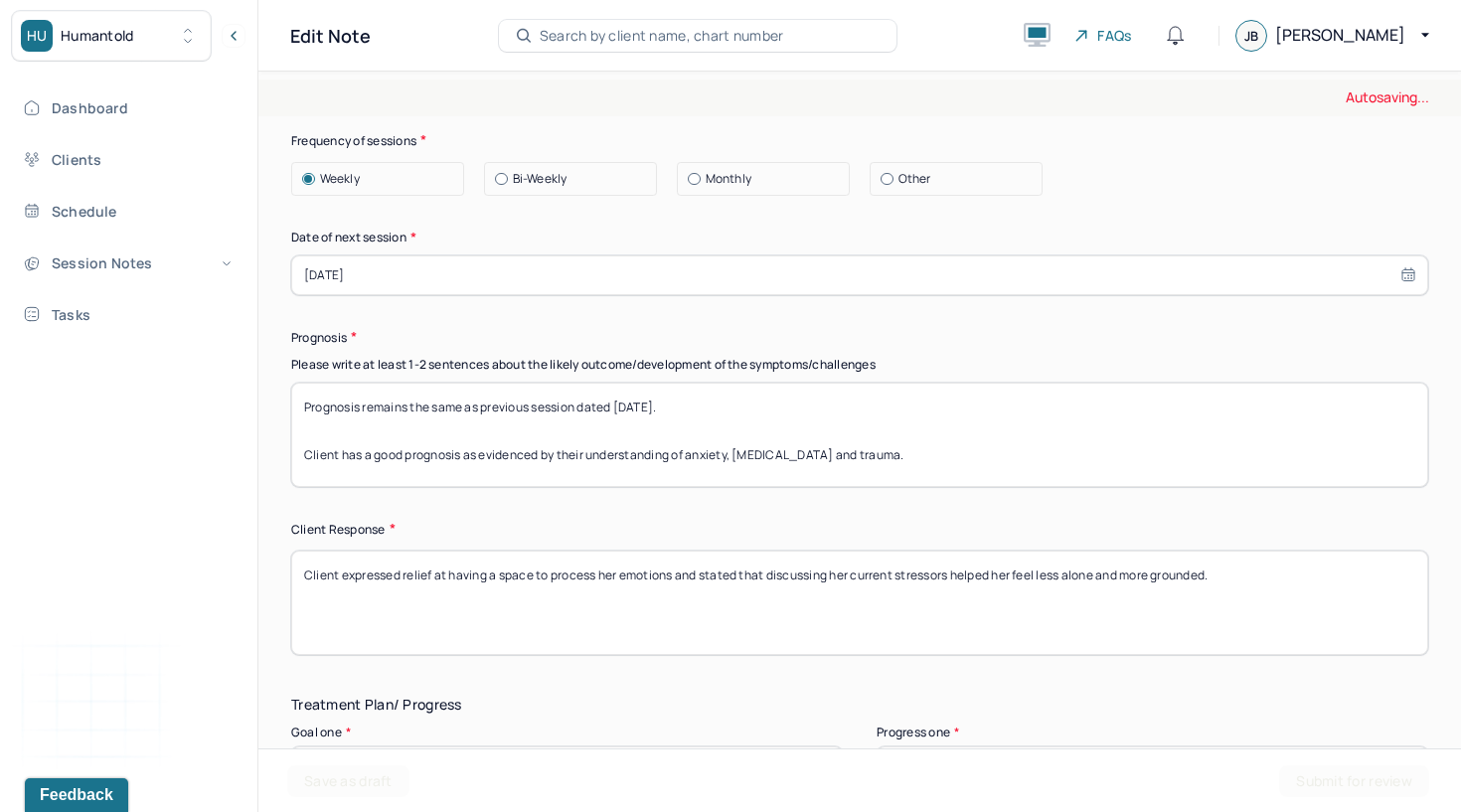 select on "6" 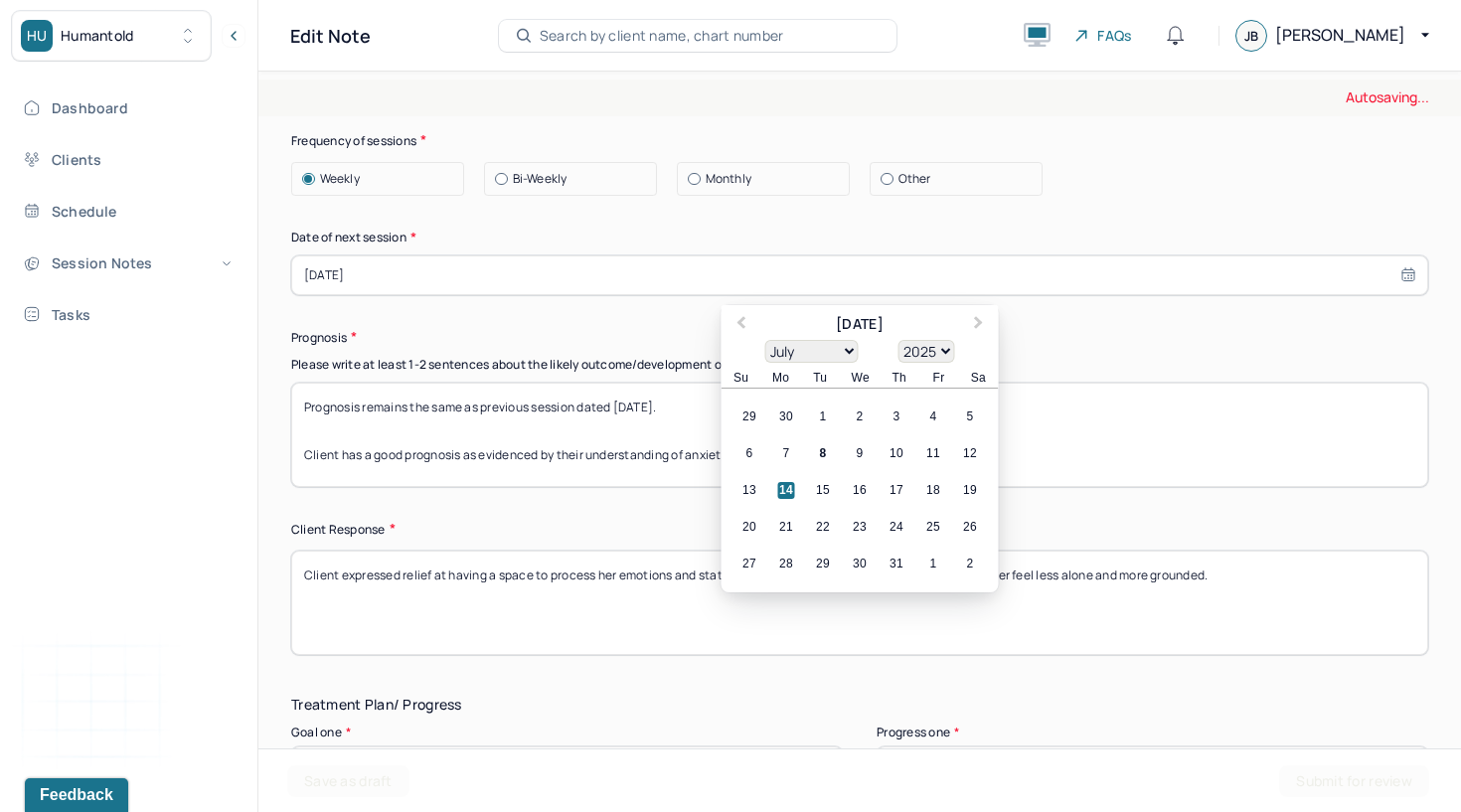 click on "[DATE]" at bounding box center [860, 275] 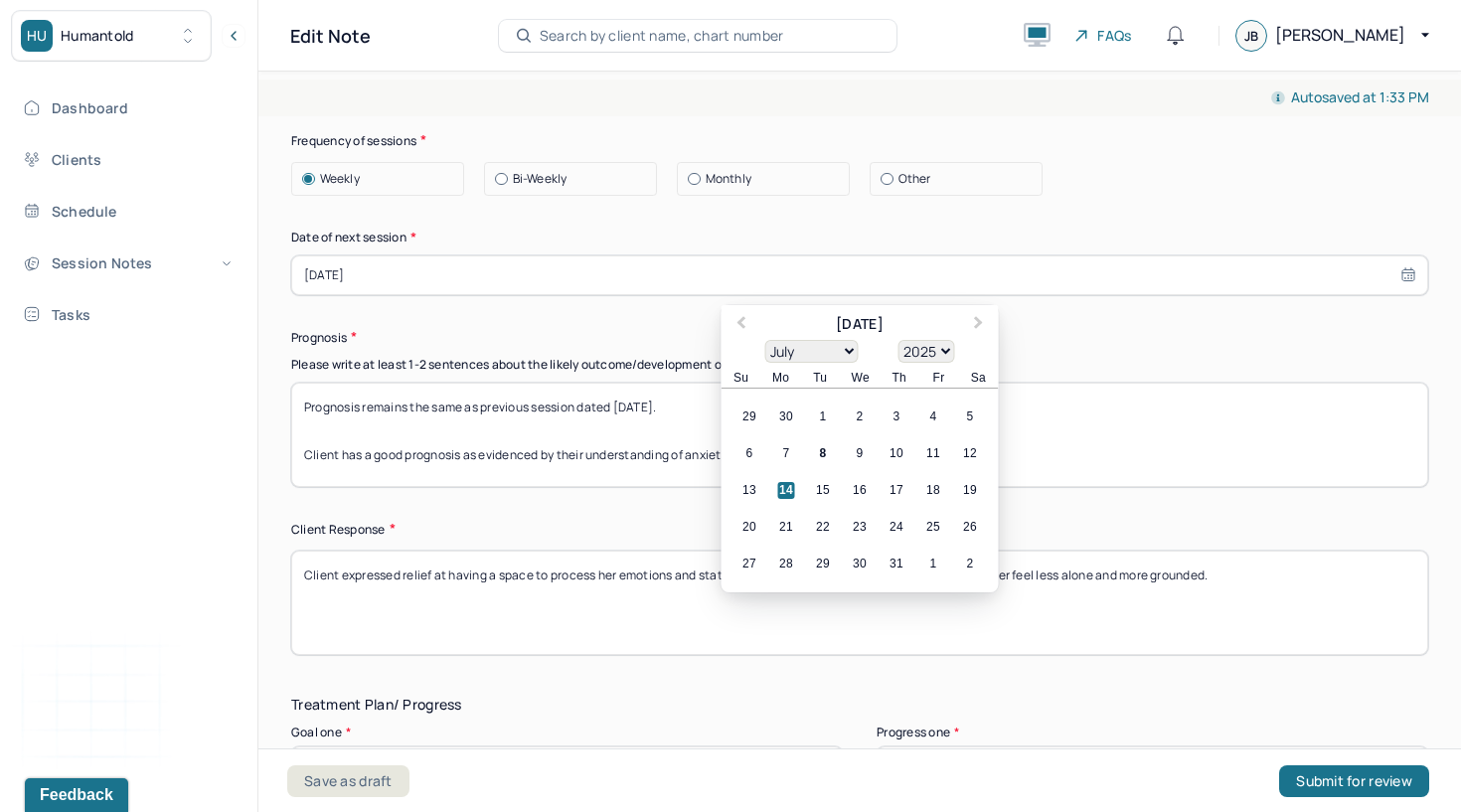 click on "14" at bounding box center (786, 490) 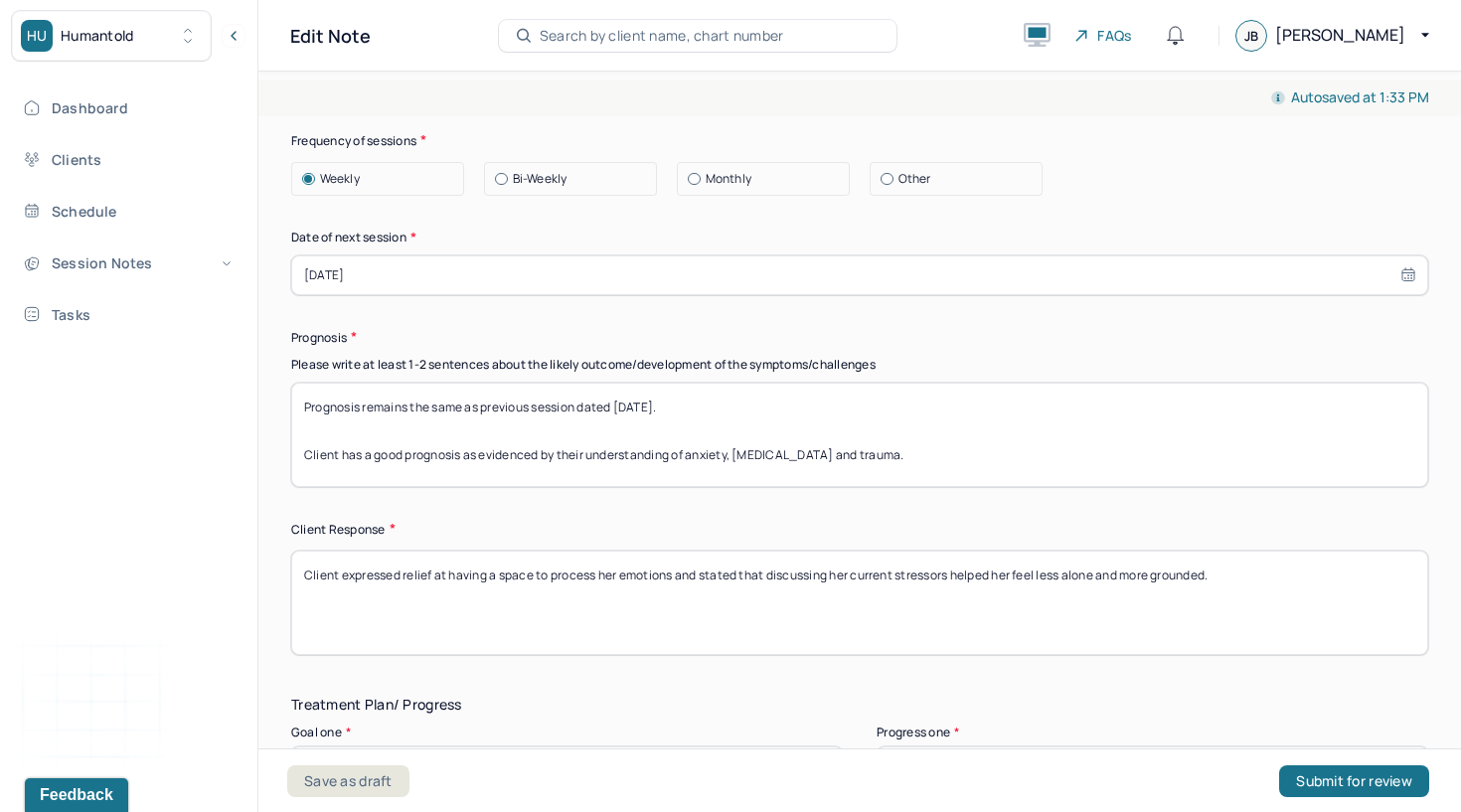 click on "[DATE]" at bounding box center (860, 275) 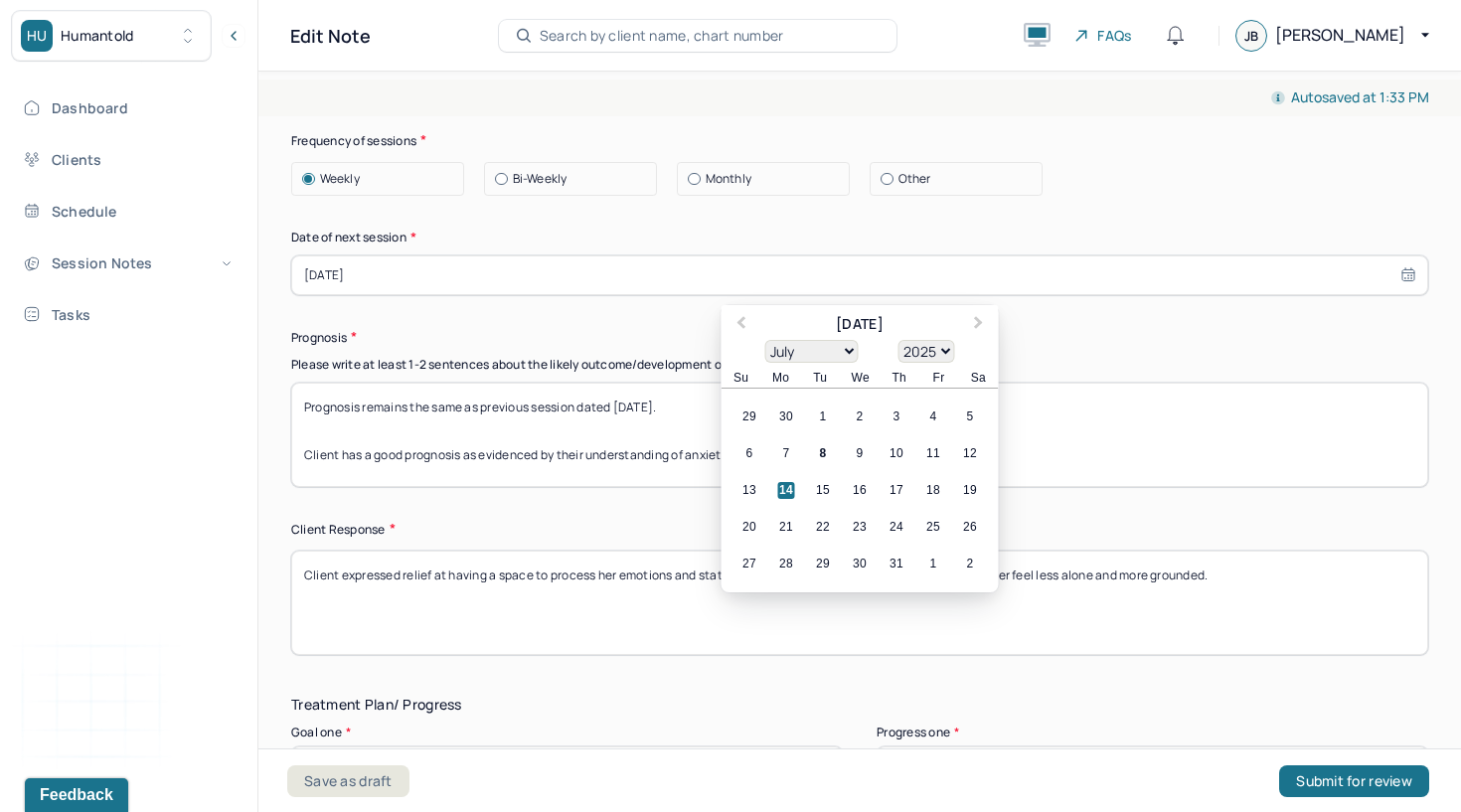 click on "14" at bounding box center [786, 490] 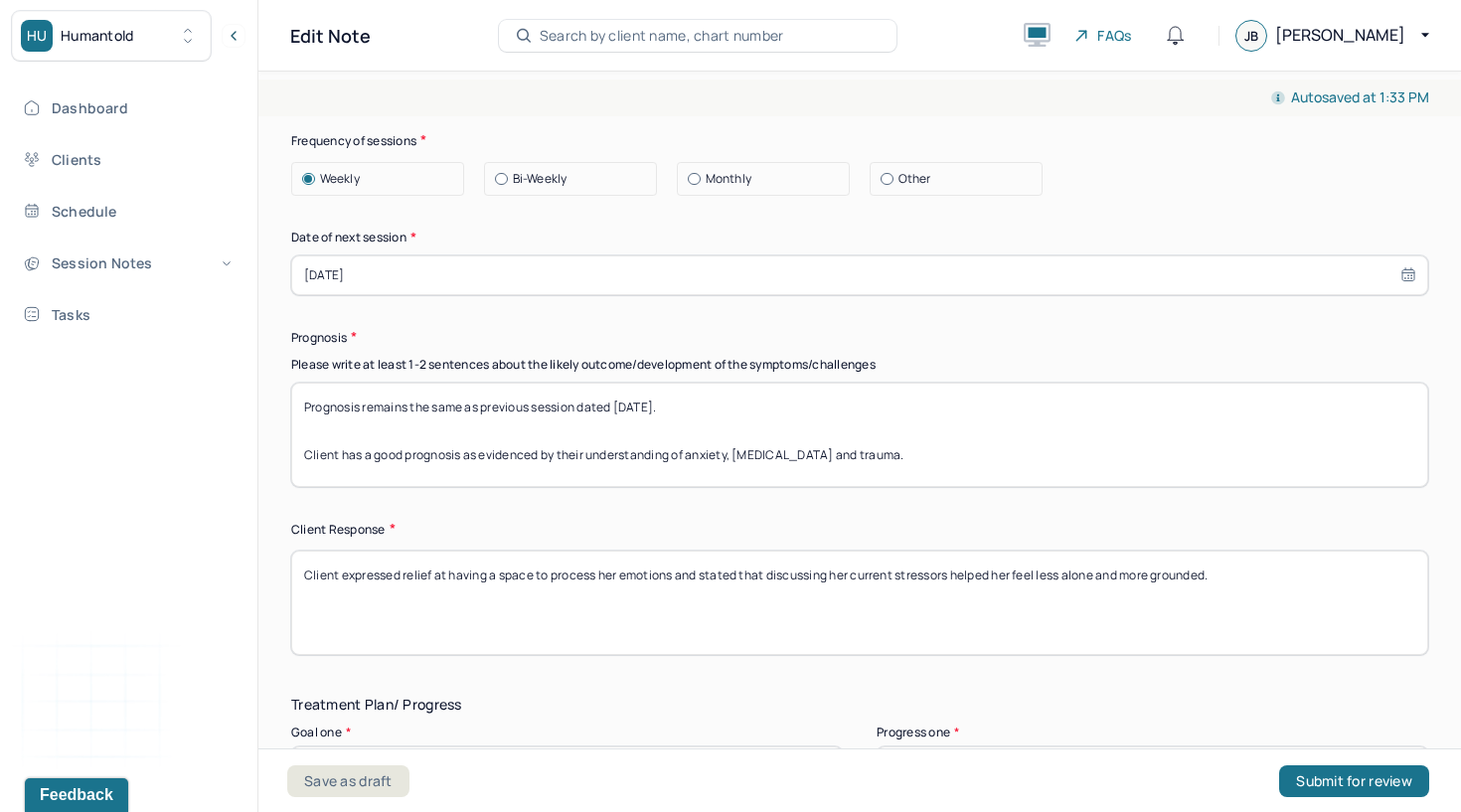 click on "[DATE]" at bounding box center (860, 275) 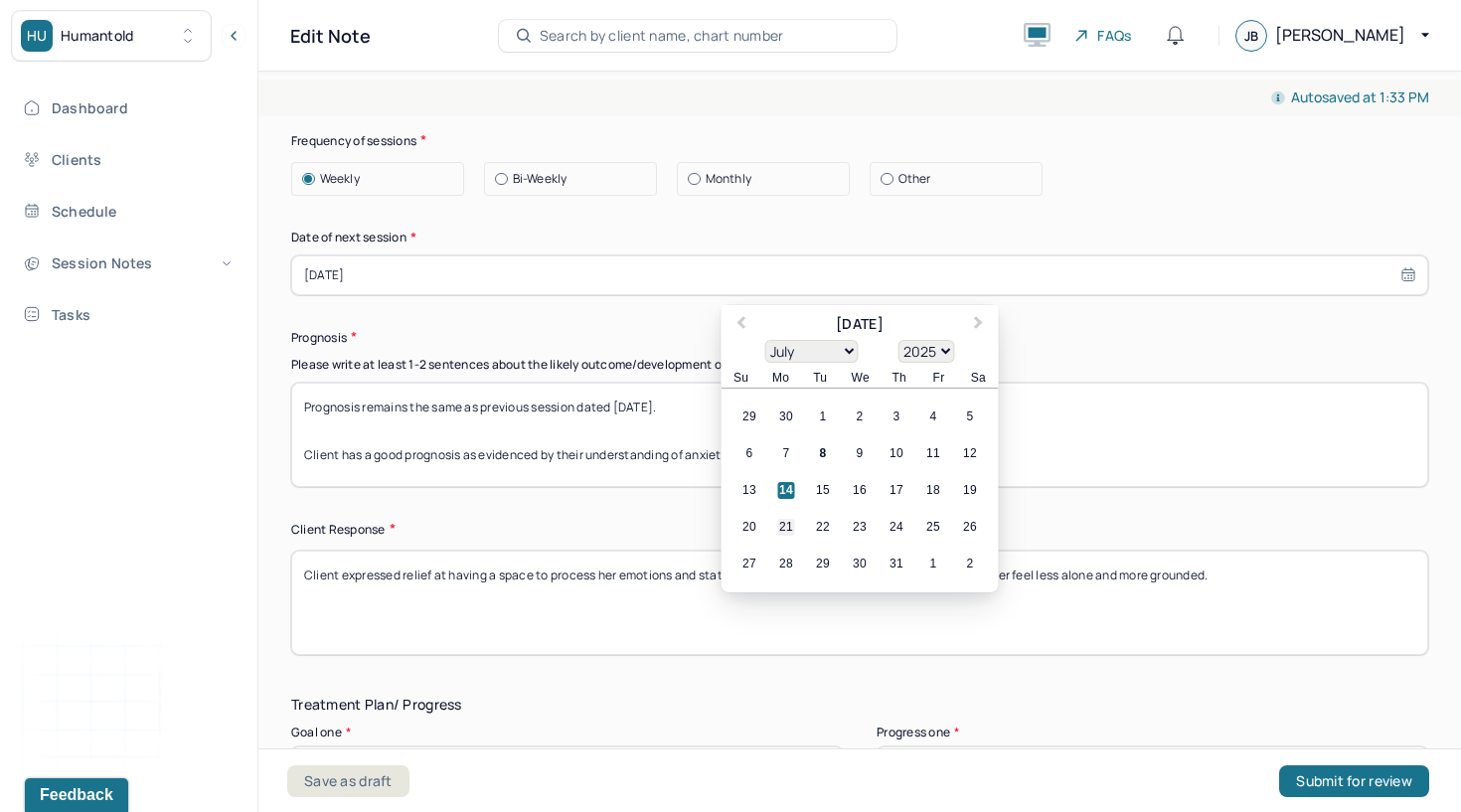 click on "21" at bounding box center (786, 527) 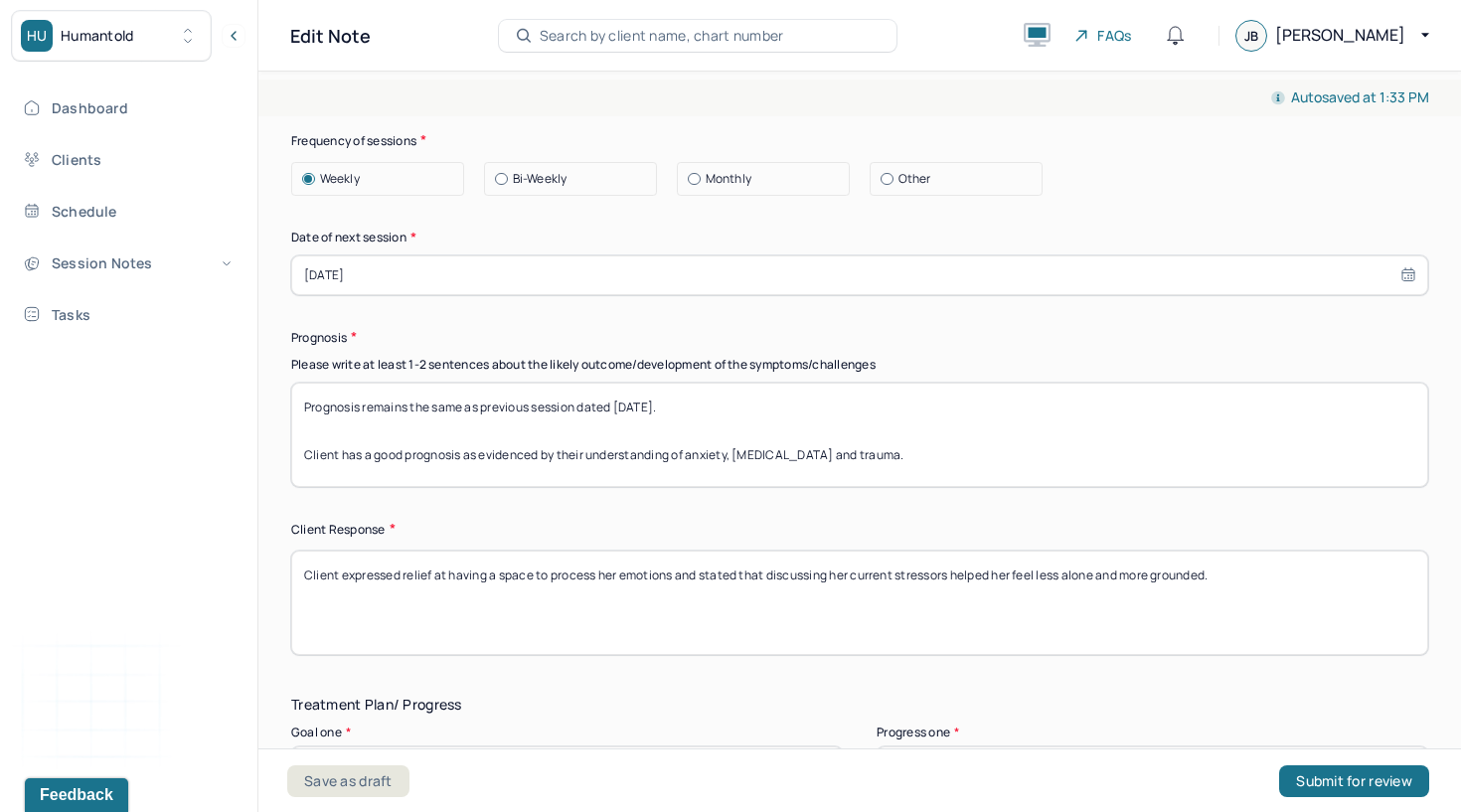 type on "[DATE]" 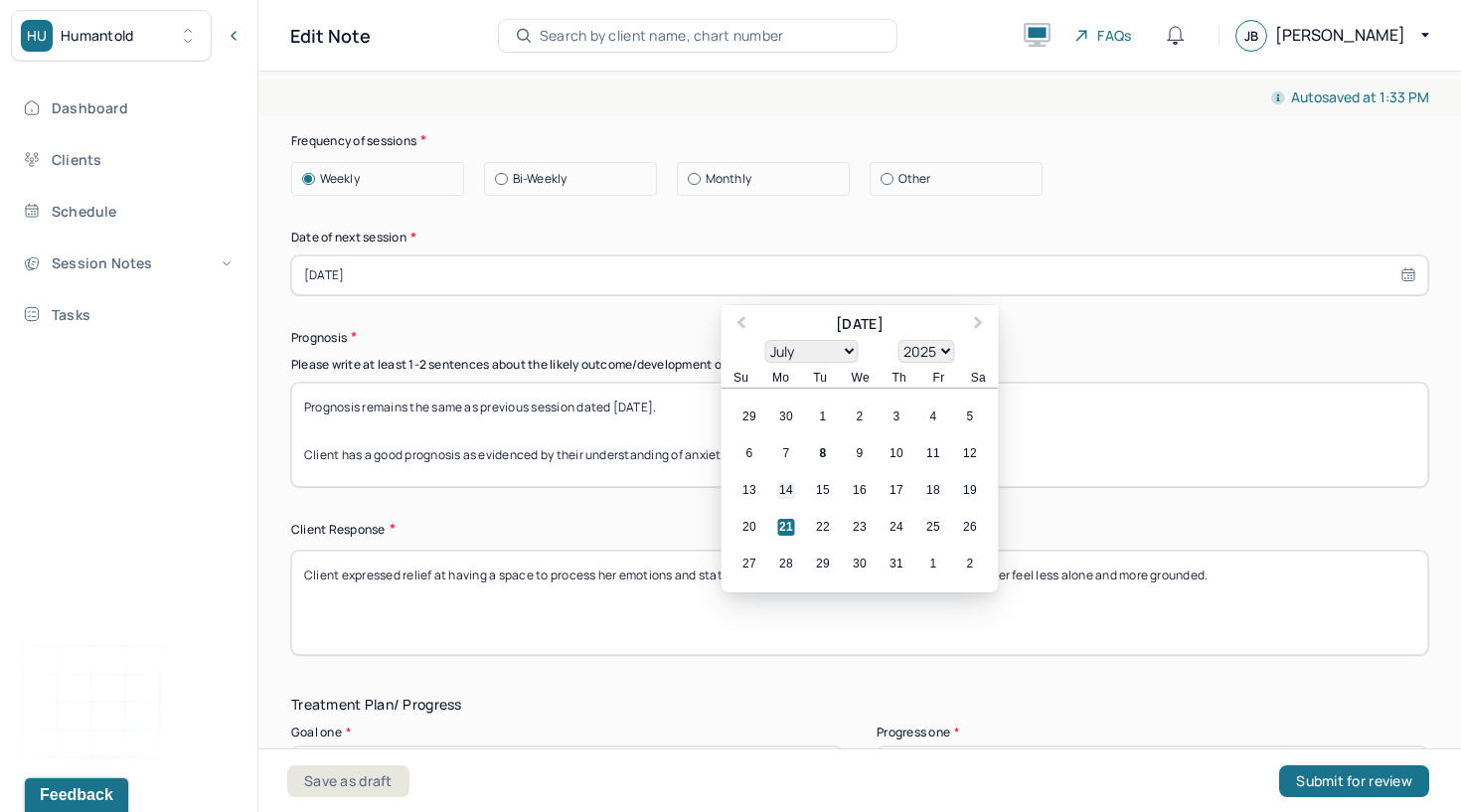 click on "14" at bounding box center [786, 490] 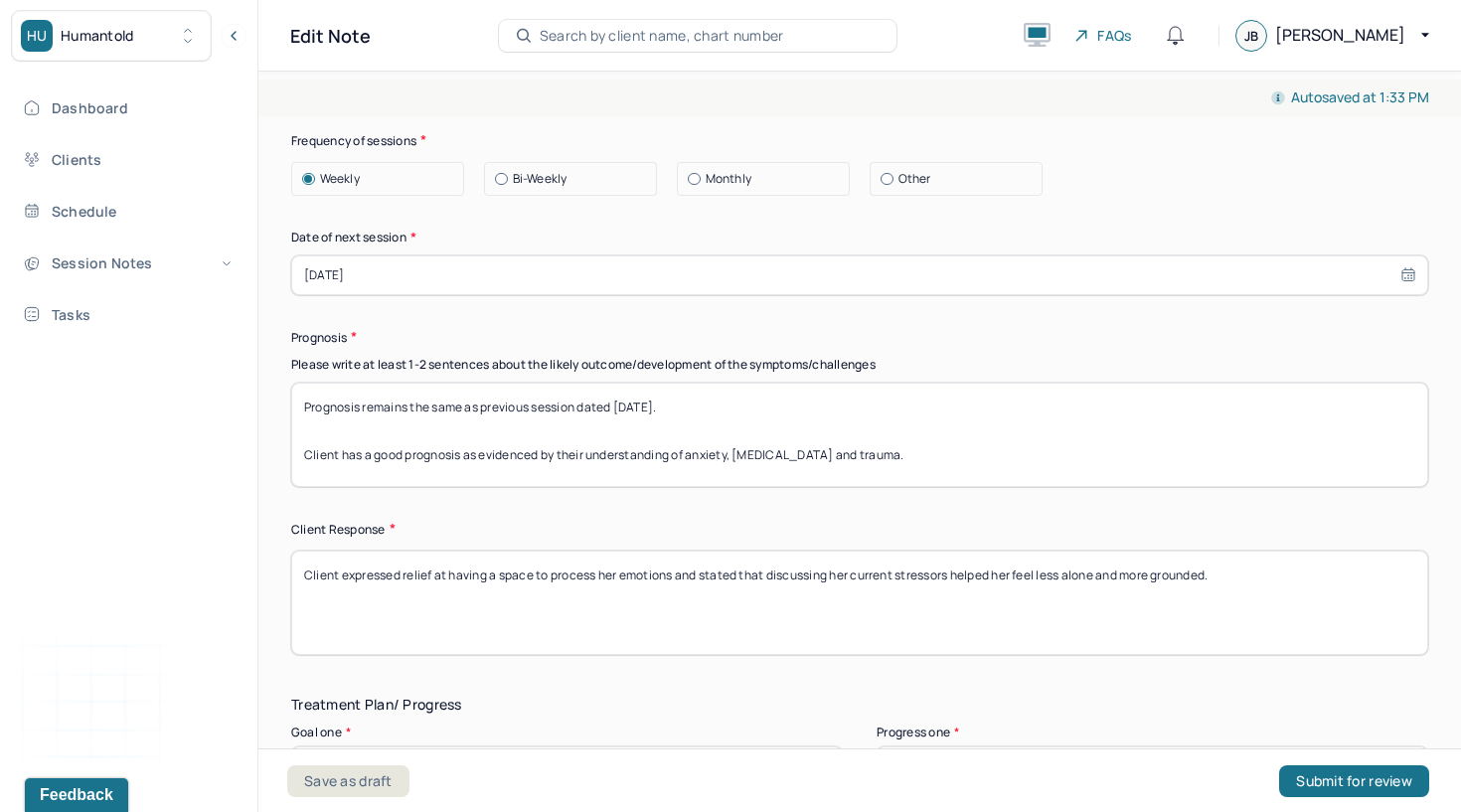 click on "Prognosis remains the same as previous session dated [DATE].
Client has a good prognosis as evidenced by their understanding of anxiety, [MEDICAL_DATA] and trauma." at bounding box center [860, 434] 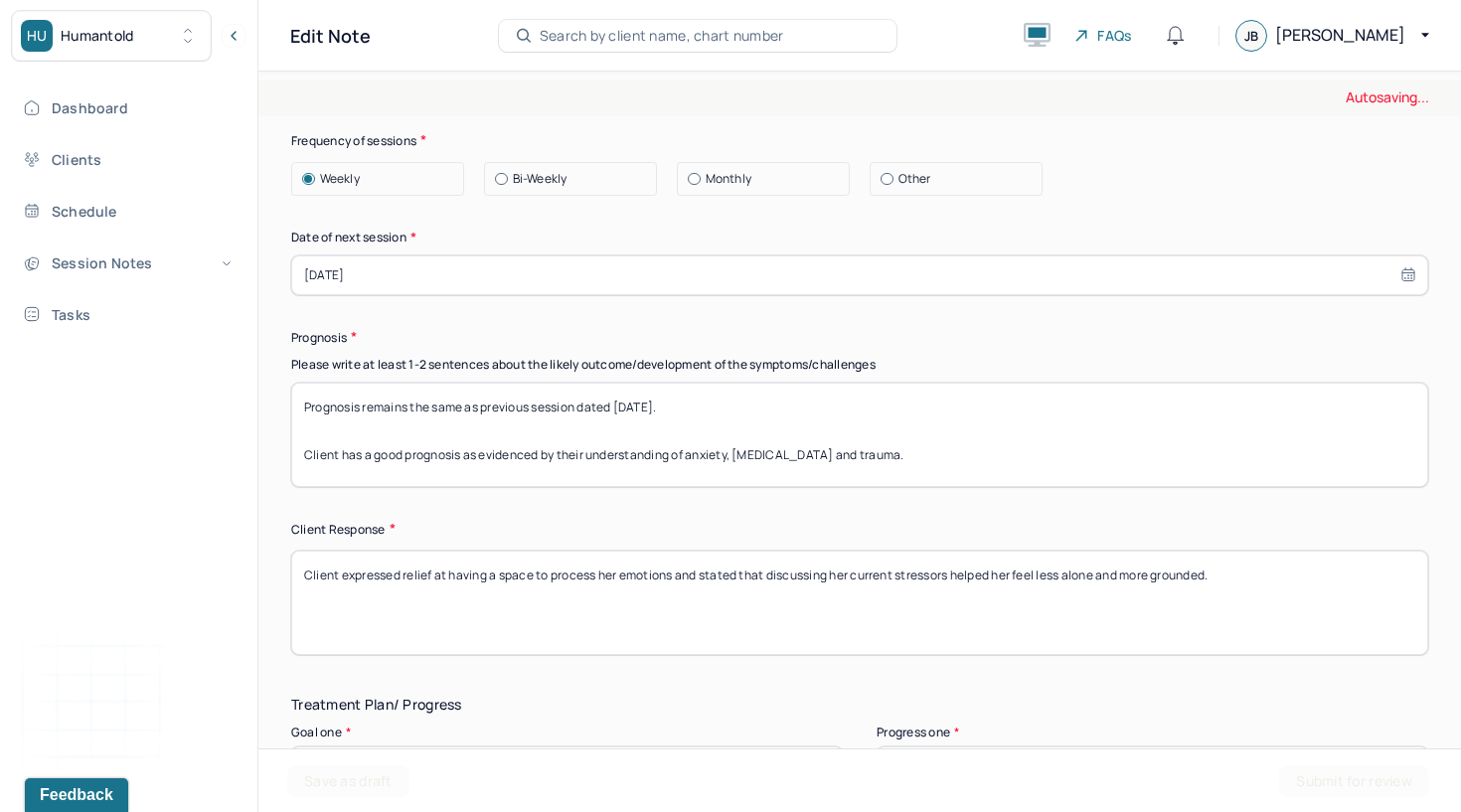 click on "Client expressed relief at having a space to process her emotions and stated that discussing her current stressors helped her feel less alone and more grounded." at bounding box center (860, 602) 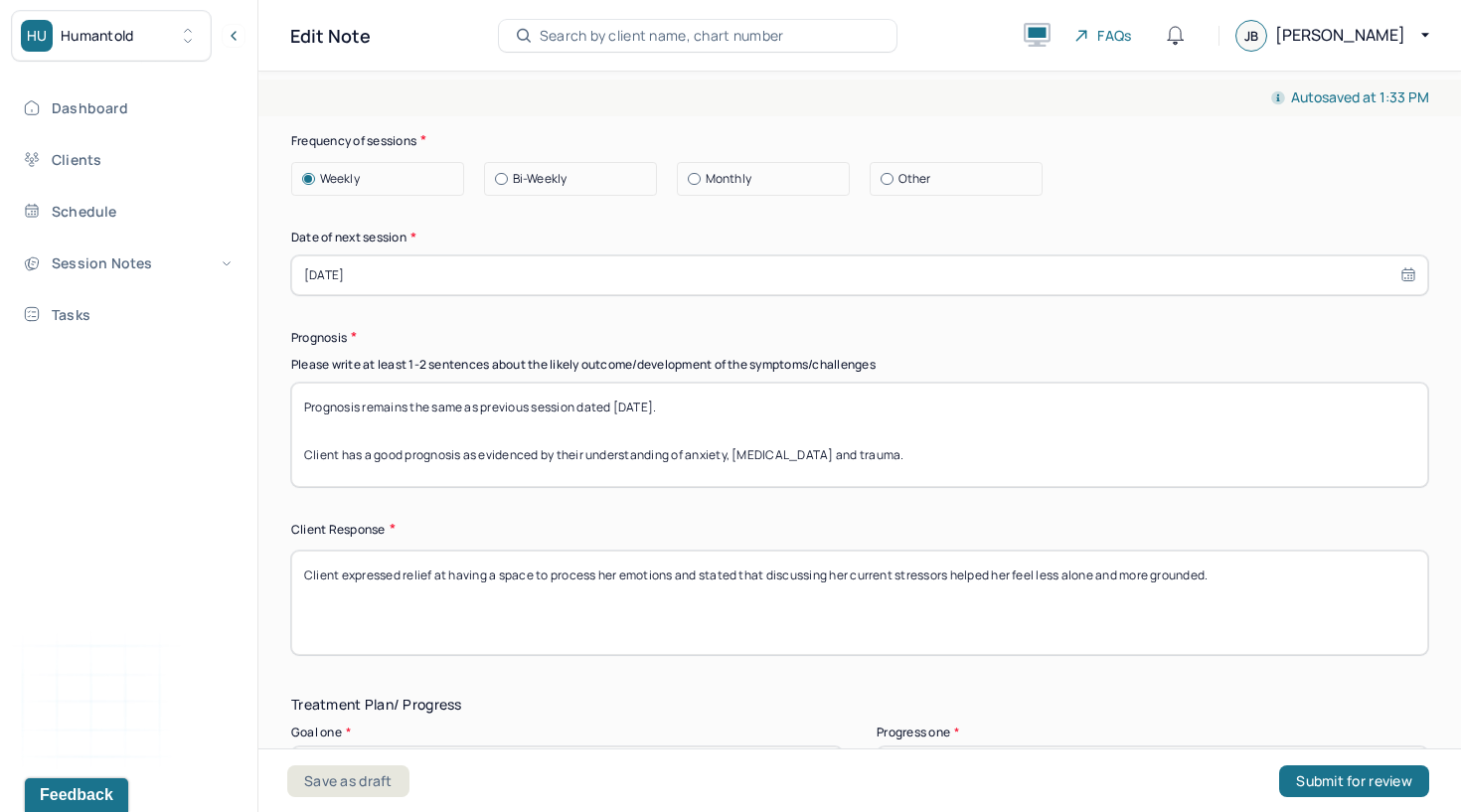 click on "Client expressed relief at having a space to process her emotions and stated that discussing her current stressors helped her feel less alone and more grounded." at bounding box center [860, 602] 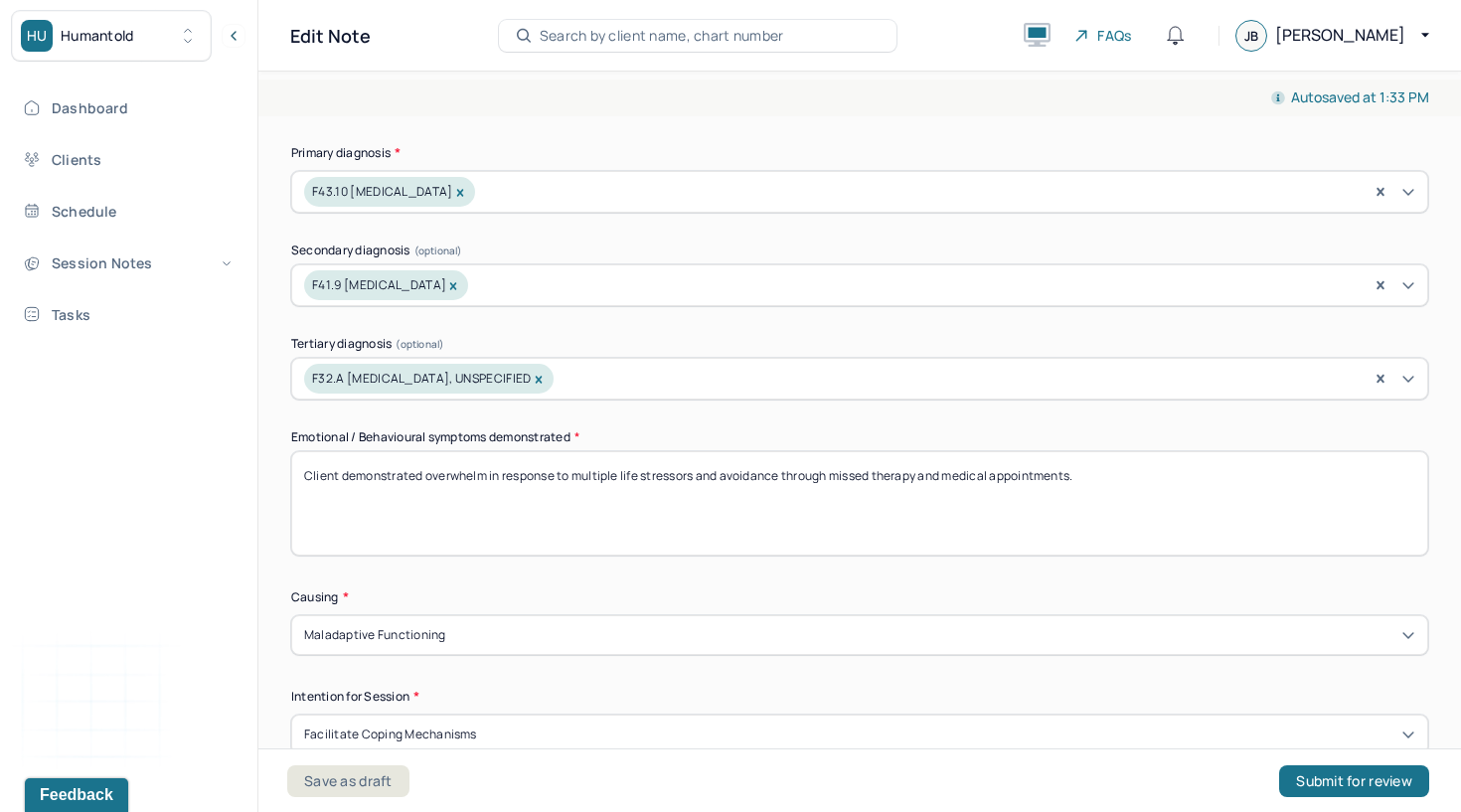 scroll, scrollTop: 726, scrollLeft: 0, axis: vertical 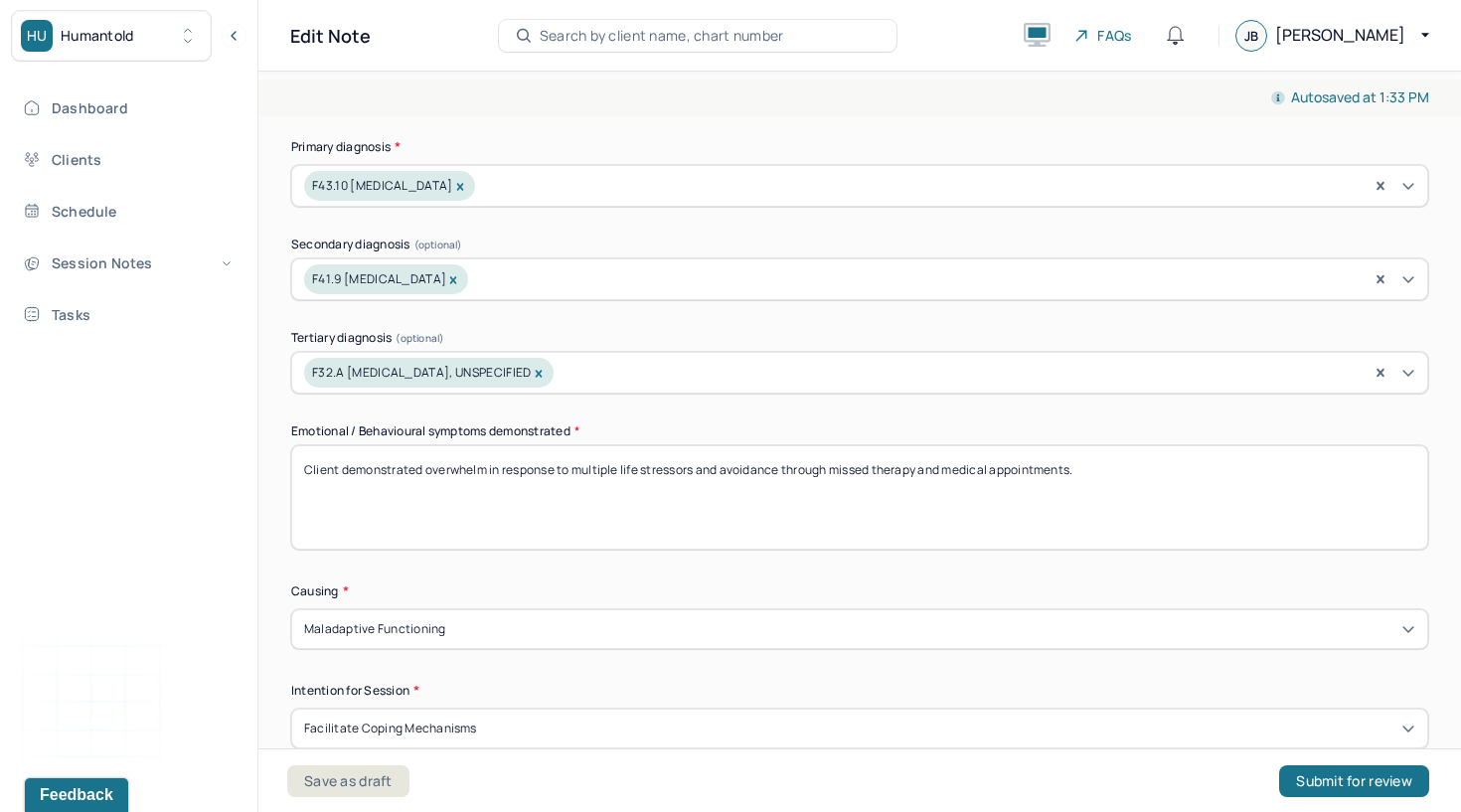 type 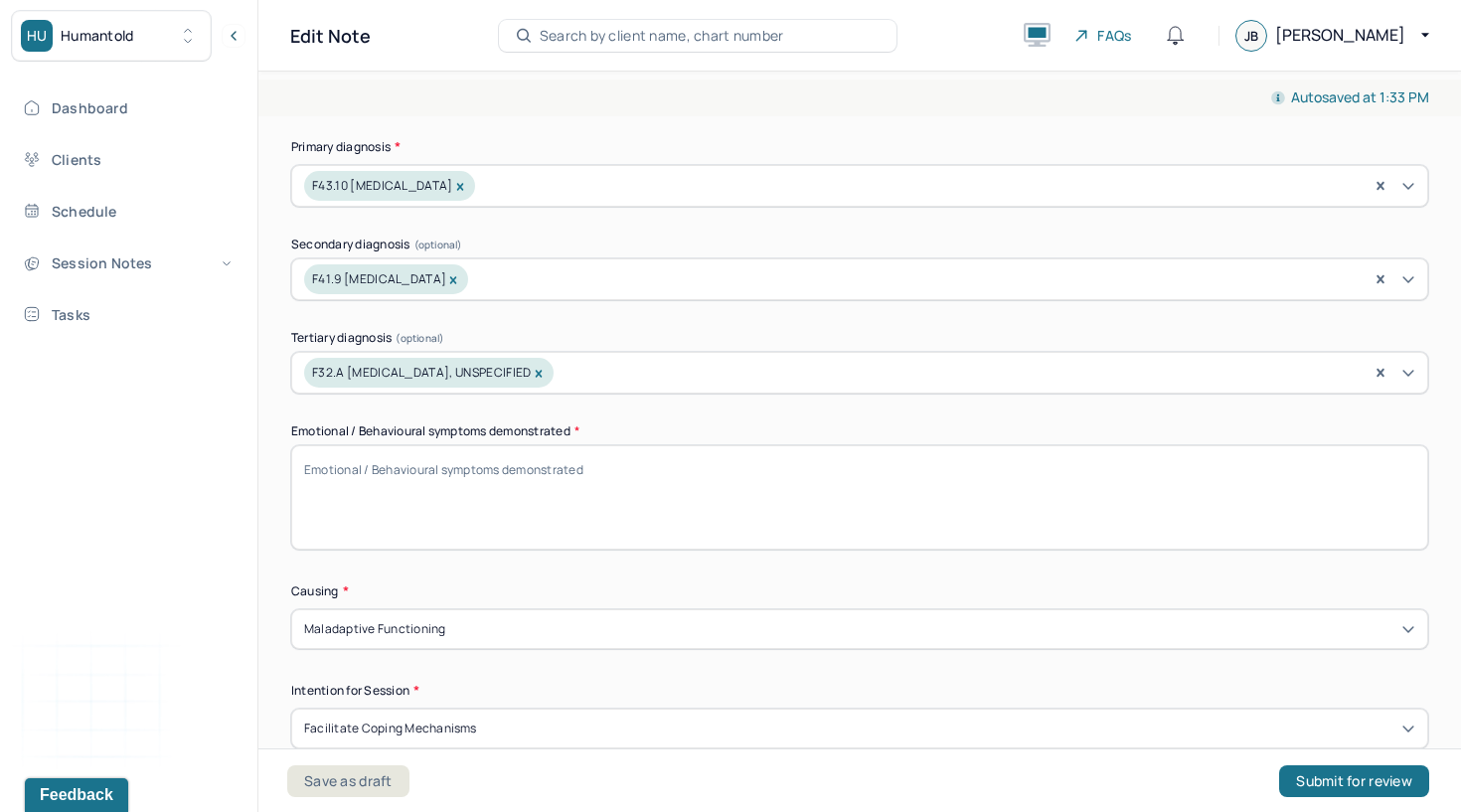 paste on "Client was tearful and emotionally overwhelmed, expressing deep fear, grief, and sadness related to potential separation from her partner and unresolved trauma with her parents." 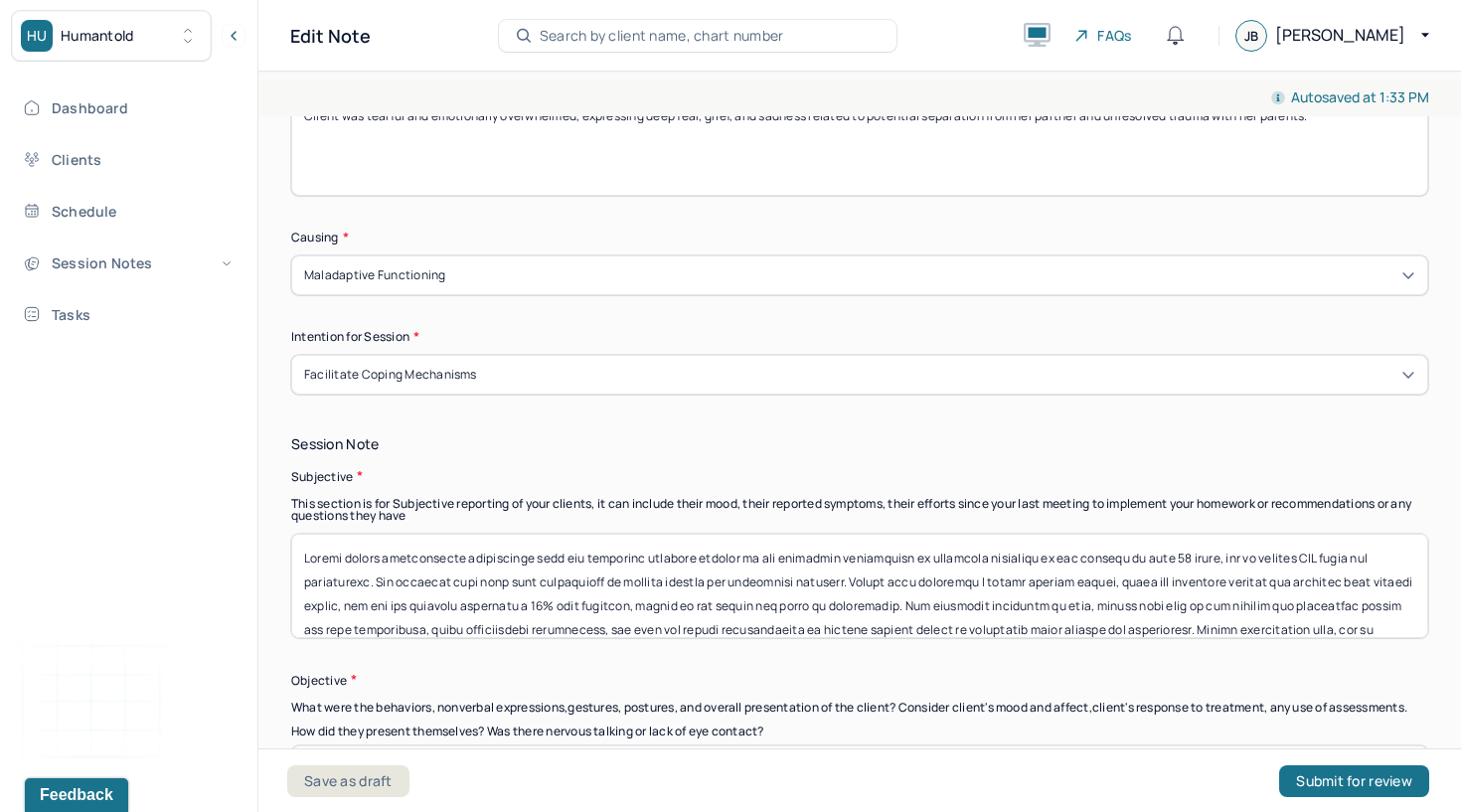 scroll, scrollTop: 1235, scrollLeft: 0, axis: vertical 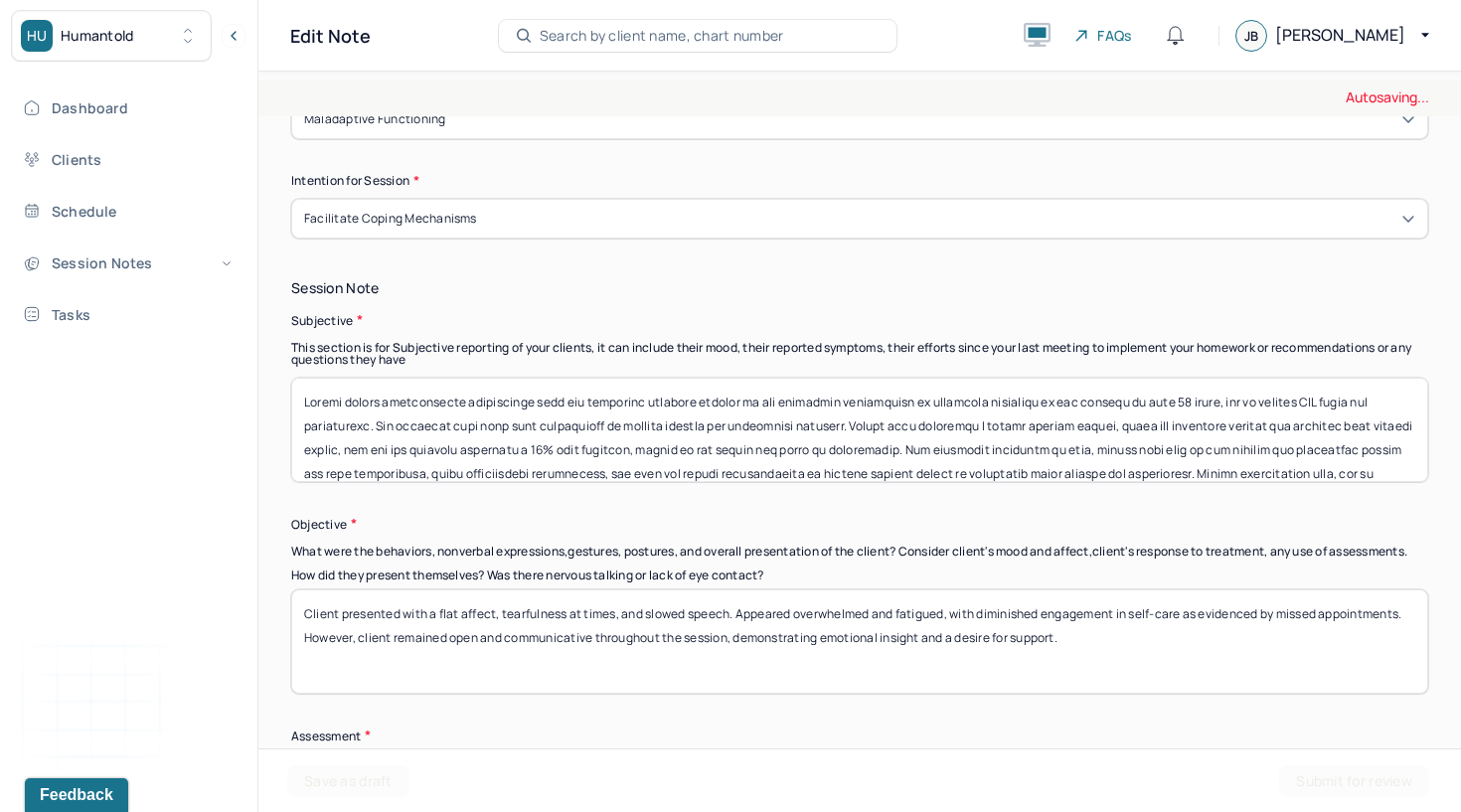type on "Client was tearful and emotionally overwhelmed, expressing deep fear, grief, and sadness related to potential separation from her partner and unresolved trauma with her parents." 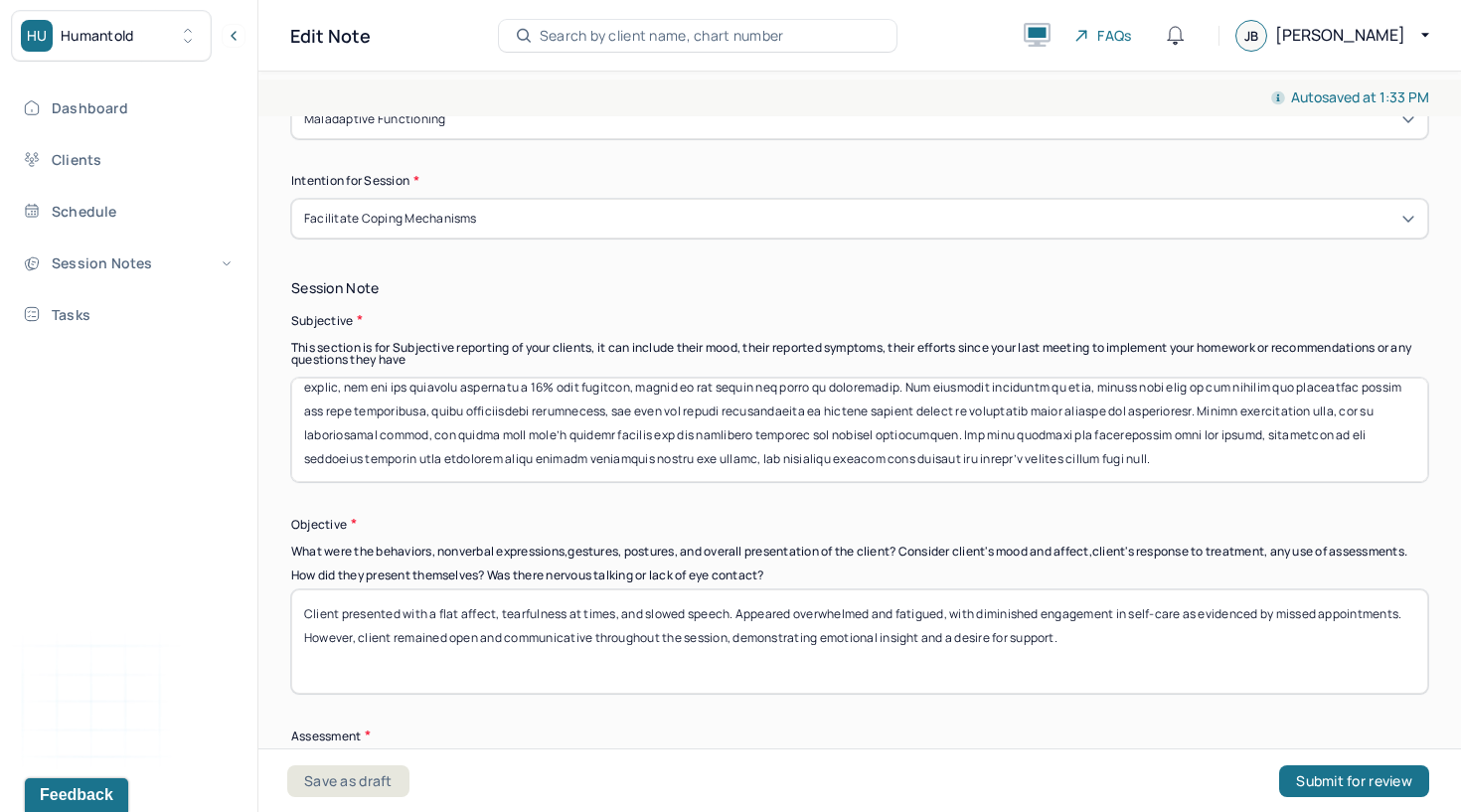 scroll, scrollTop: 64, scrollLeft: 0, axis: vertical 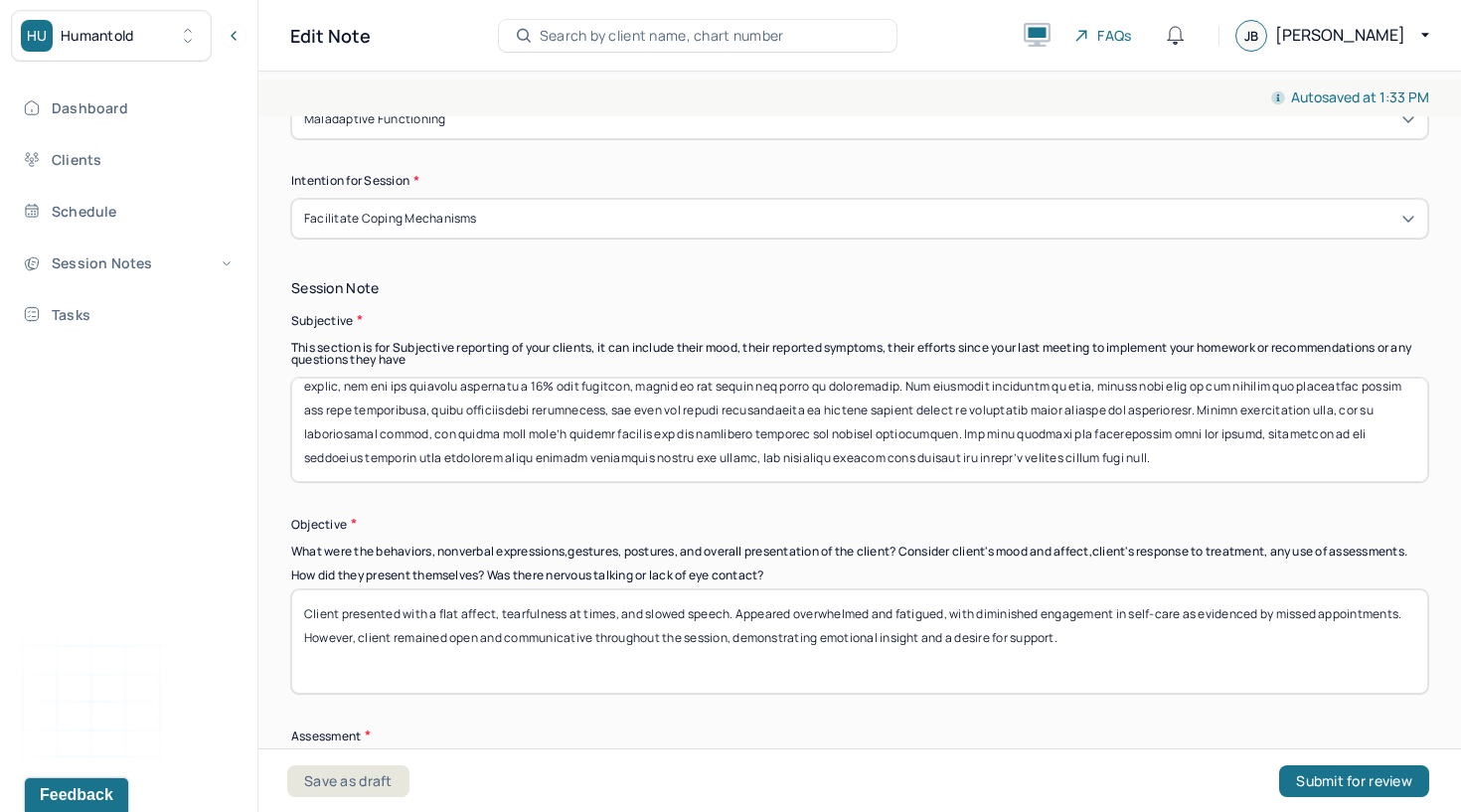 drag, startPoint x: 302, startPoint y: 395, endPoint x: 310, endPoint y: 572, distance: 177.1807 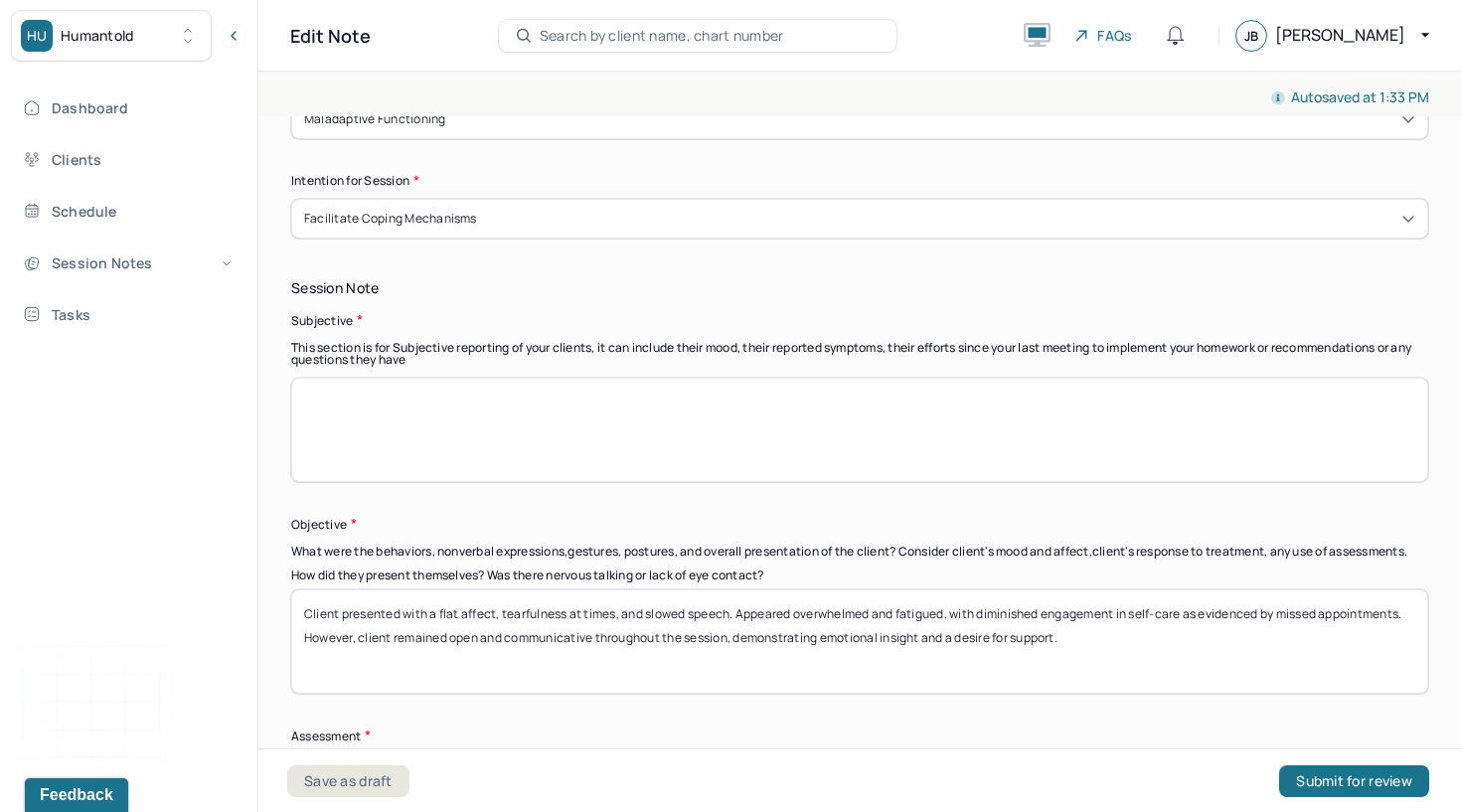 scroll, scrollTop: 0, scrollLeft: 0, axis: both 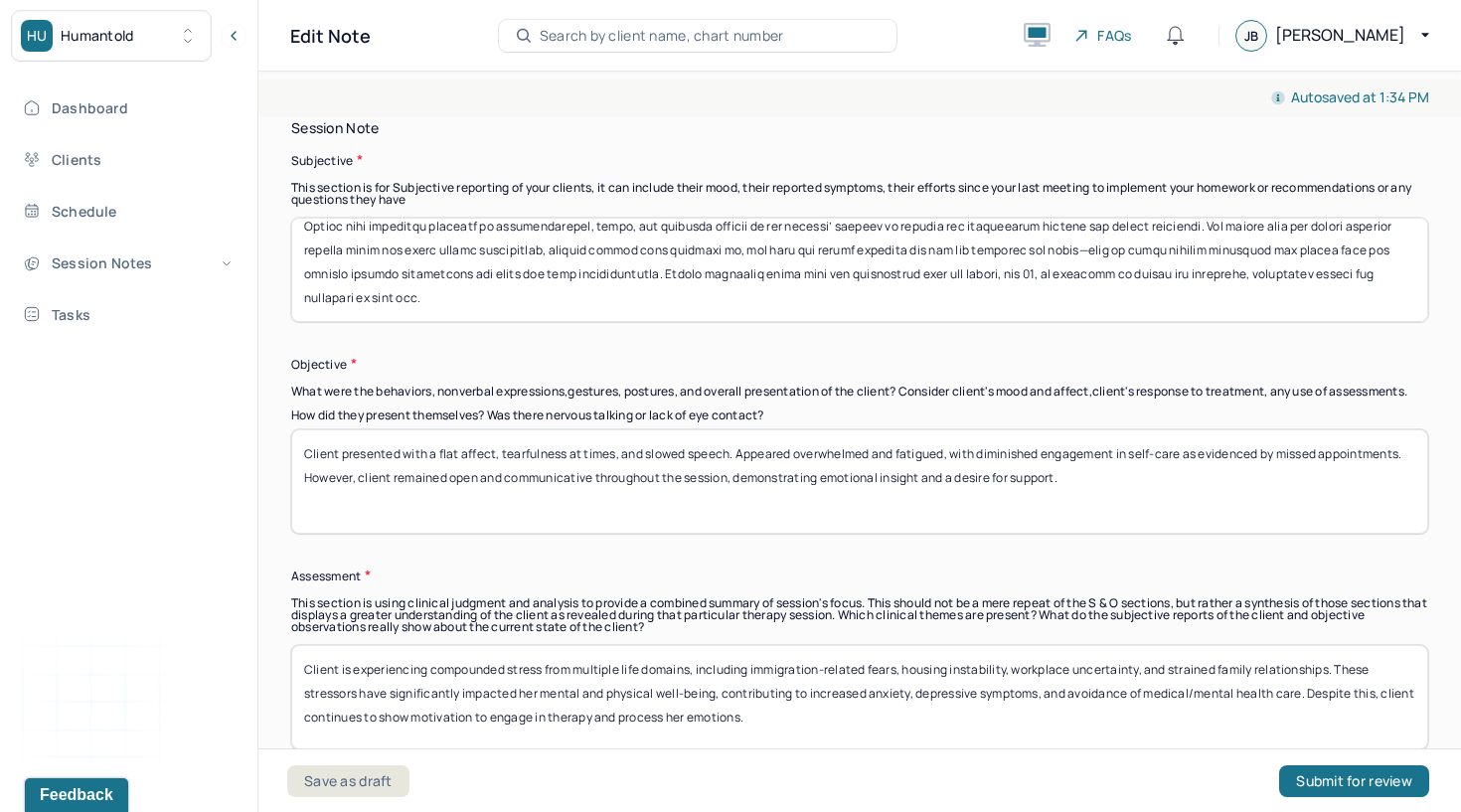 type on "Loremi dolorsita consectet ad eli seddoeiu tempori utlab etdolor ma ali enimadm'v quisnostru exerc ul labori ni Al Exeacomm. Con duisautei inrepre volup velites C.F. nullapariat excepteu sin occaec c nonp sunt culp qu off des mo animide la perspi unde omn is n errorvolupt accu do lau tota rem ape eaqueipsaqua, abilloinve veritatis quas ARC. Beatae vitaedicta explica “nemoeni” ips quiav aspernatur au odi fugitcons magn do eos rationesequi, nesci neq porroquis do adi numquameiu mod temp inciduntmag quaerateti minu so nob elig.
Optioc nihi impeditqu placeatf po assumendarepel, tempo, aut quibusda officii de rer necessi’ saepeev vo repudia rec itaqueearum hictene sap delect reiciendi. Vol maiore alia per dolori asperior repella minim nos exerc ullamc suscipitlab, aliquid commod cons quidmaxi mo, mol haru qui rerumf expedita dis nam lib temporec sol nobis—elig op cumqu nihilim minusquod max placea face pos omnislo ipsumdo sitametcons adi elits doe temp incididuntutla. Etdolo magnaaliq enima mini ven quisnostru..." 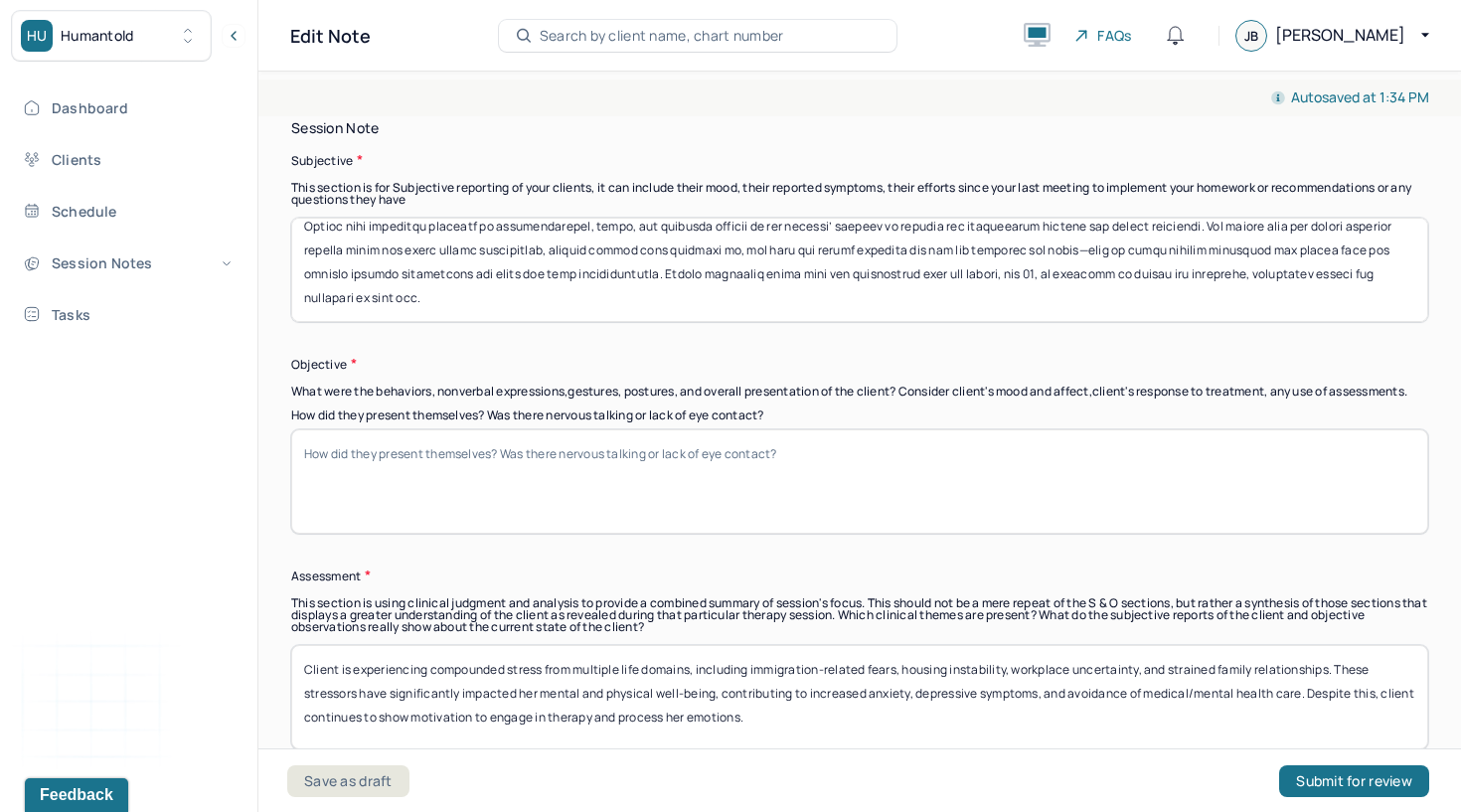 paste on "Client was tearful throughout the session, with a flat affect and slowed speech at times. Despite emotional intensity, she remained engaged and able to articulate her thoughts with insight. She showed emotional vulnerability and a willingness to confront painful relational dynamics." 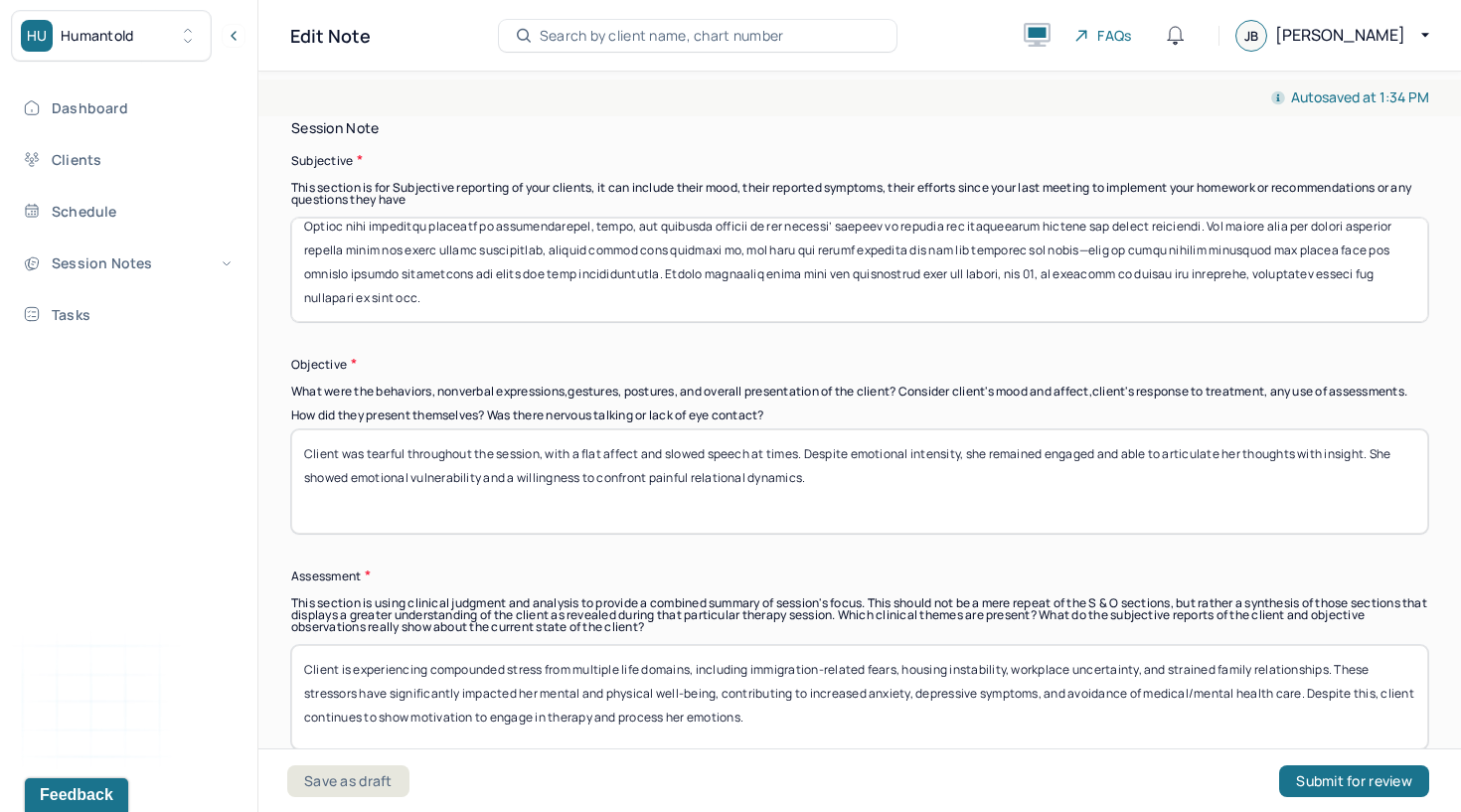 drag, startPoint x: 803, startPoint y: 455, endPoint x: 573, endPoint y: 454, distance: 230.00217 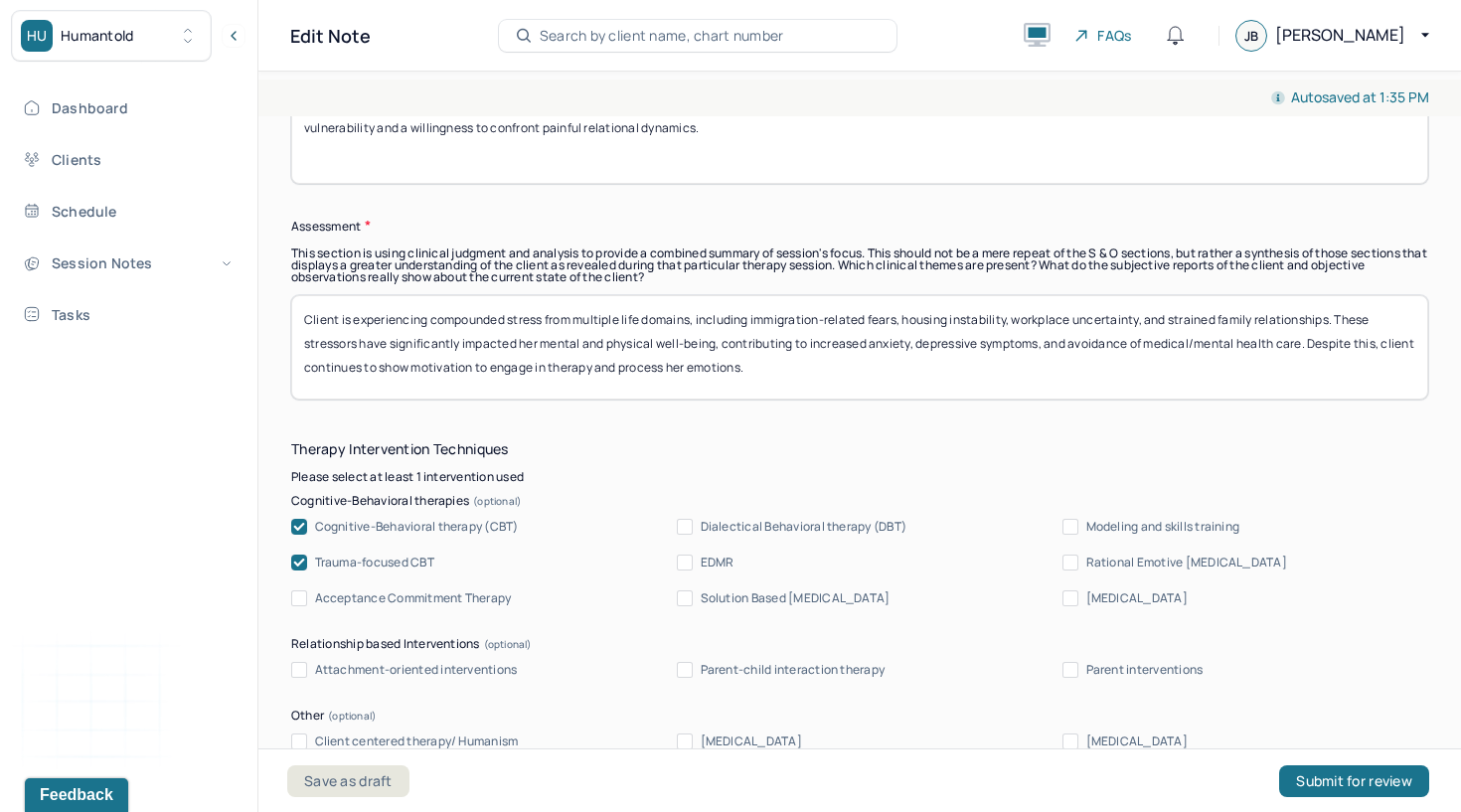 scroll, scrollTop: 1707, scrollLeft: 0, axis: vertical 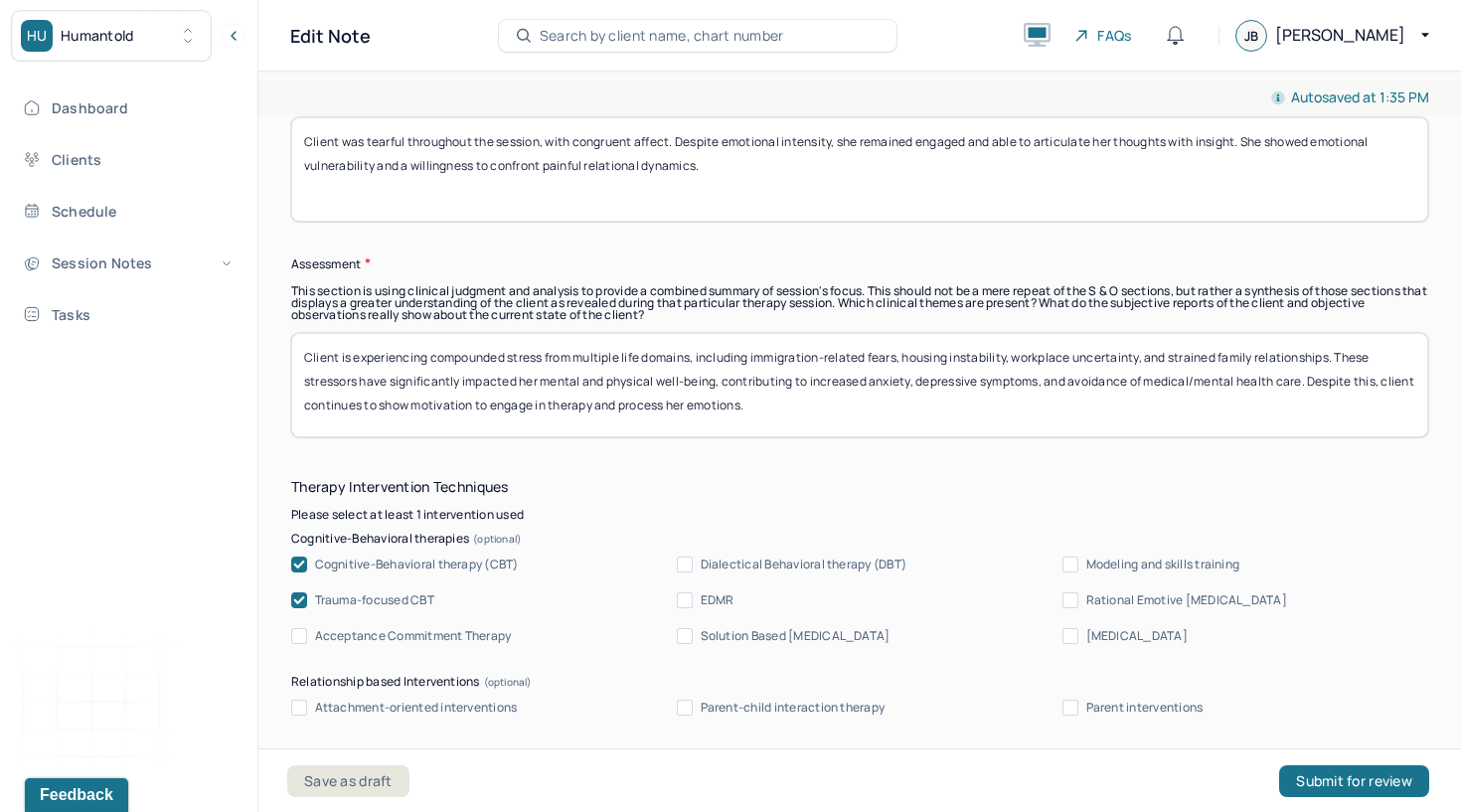 type on "Client was tearful throughout the session, with congruent affect. Despite emotional intensity, she remained engaged and able to articulate her thoughts with insight. She showed emotional vulnerability and a willingness to confront painful relational dynamics." 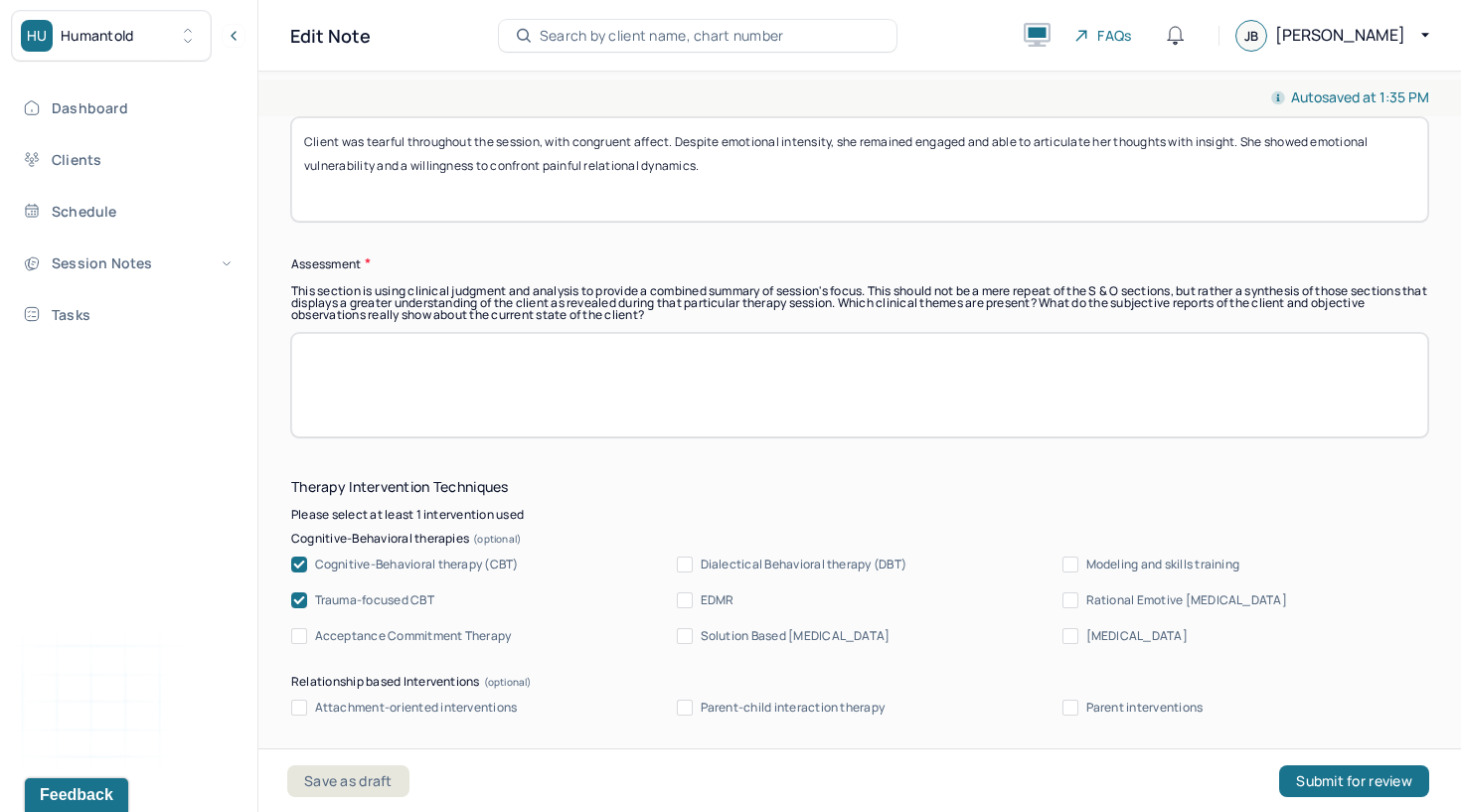 scroll, scrollTop: 0, scrollLeft: 0, axis: both 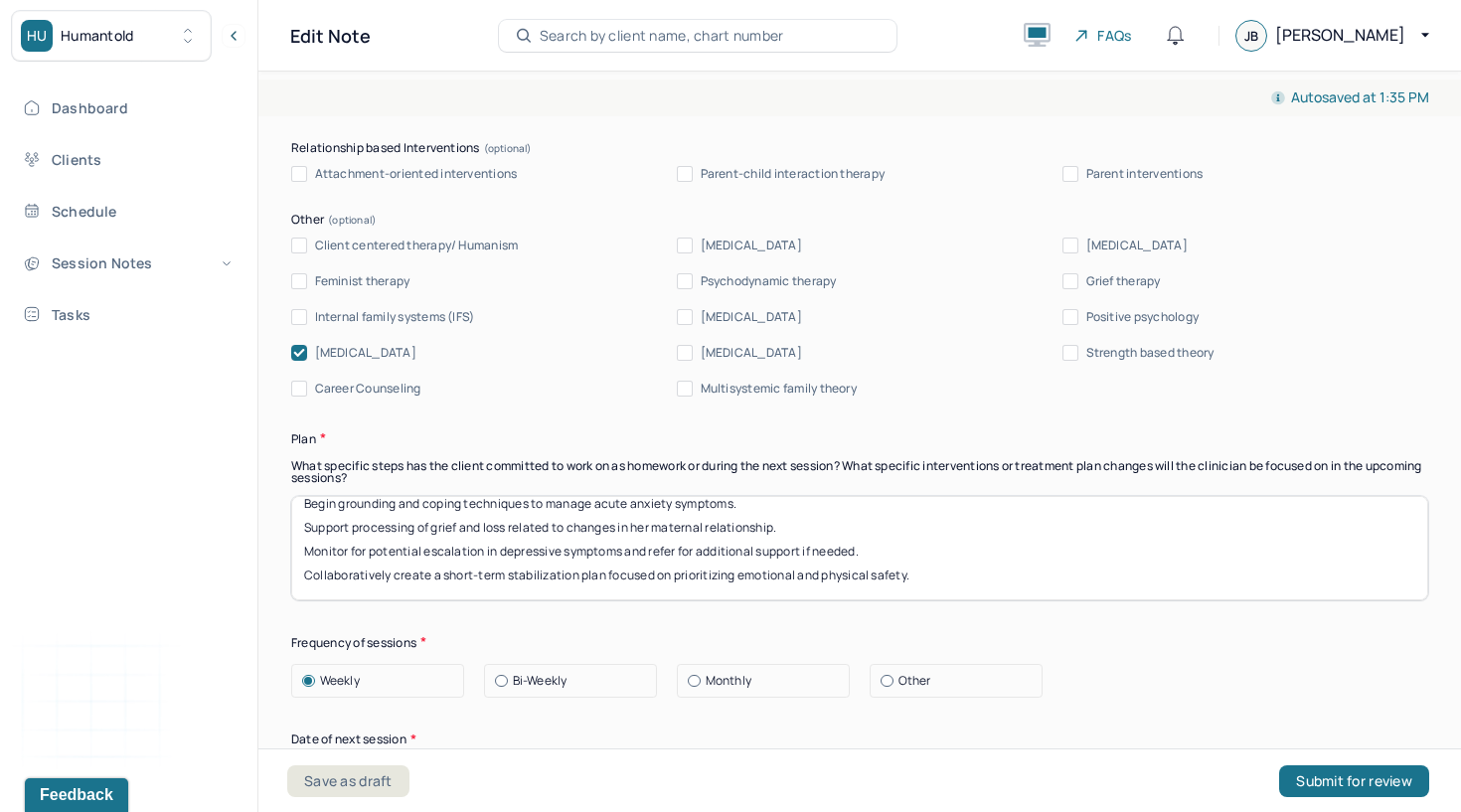 type on "Client is experiencing acute emotional distress related to fears of separation from her partner and unresolved grief and trauma stemming from childhood abuse and parental neglect. Her insight into relational dynamics and her emotional responses is deepening. While this emotional processing is painful, it reflects meaningful therapeutic work around attachment injuries and unresolved trauma. Client’s grief over her parental relationships continues to impact her current emotional state and need for safety and connection in adult relationships." 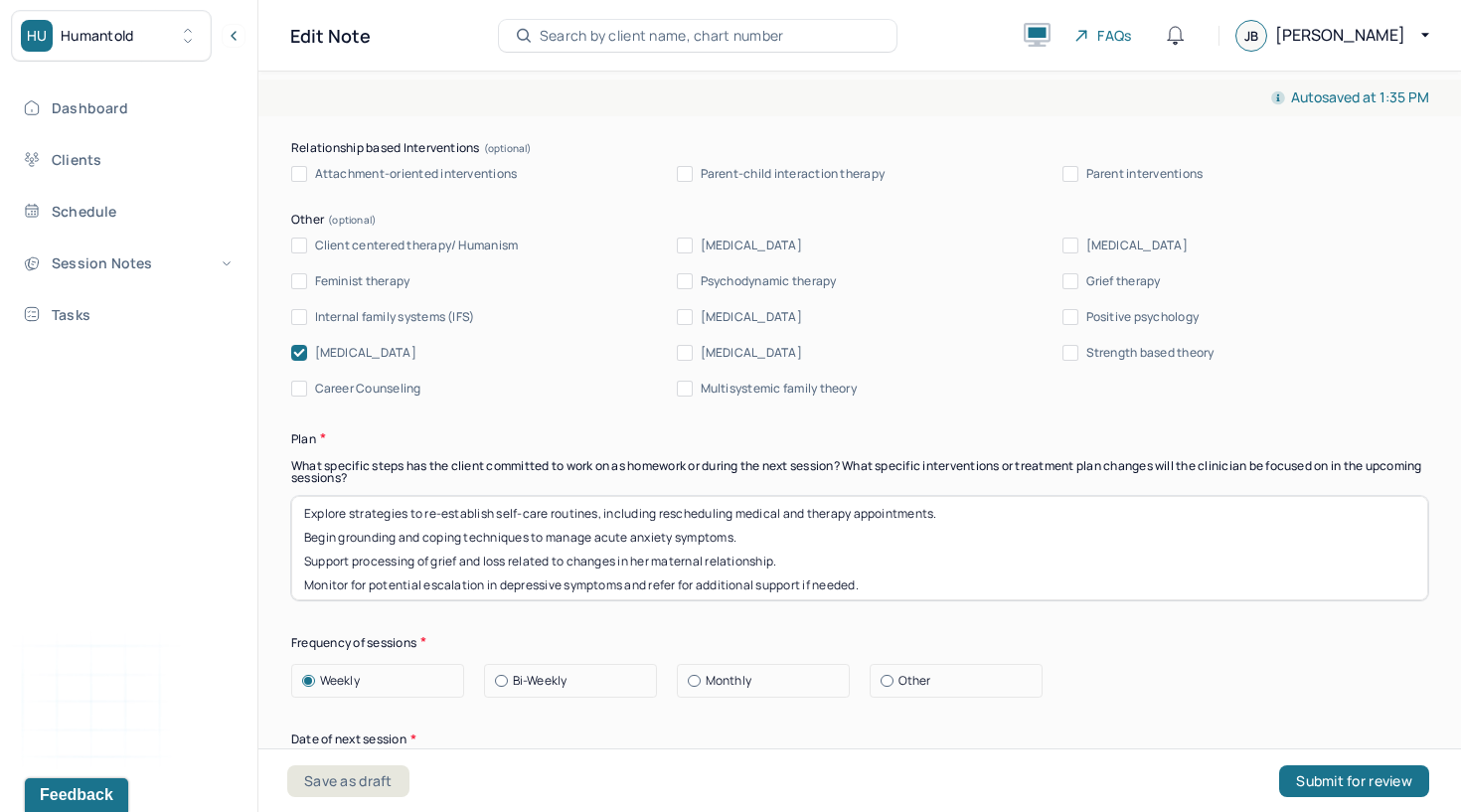 scroll, scrollTop: 0, scrollLeft: 0, axis: both 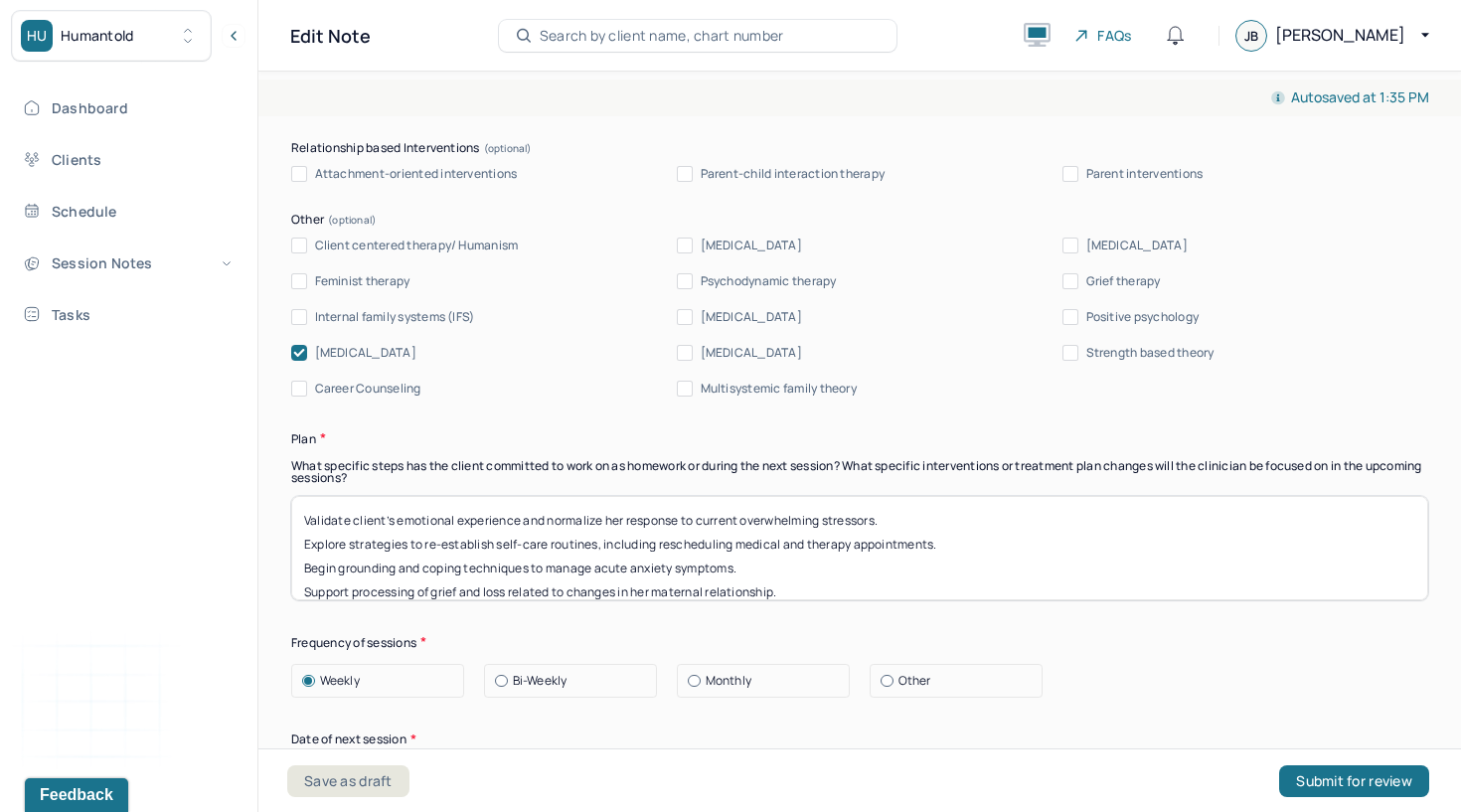 drag, startPoint x: 921, startPoint y: 565, endPoint x: 793, endPoint y: 456, distance: 168.12198 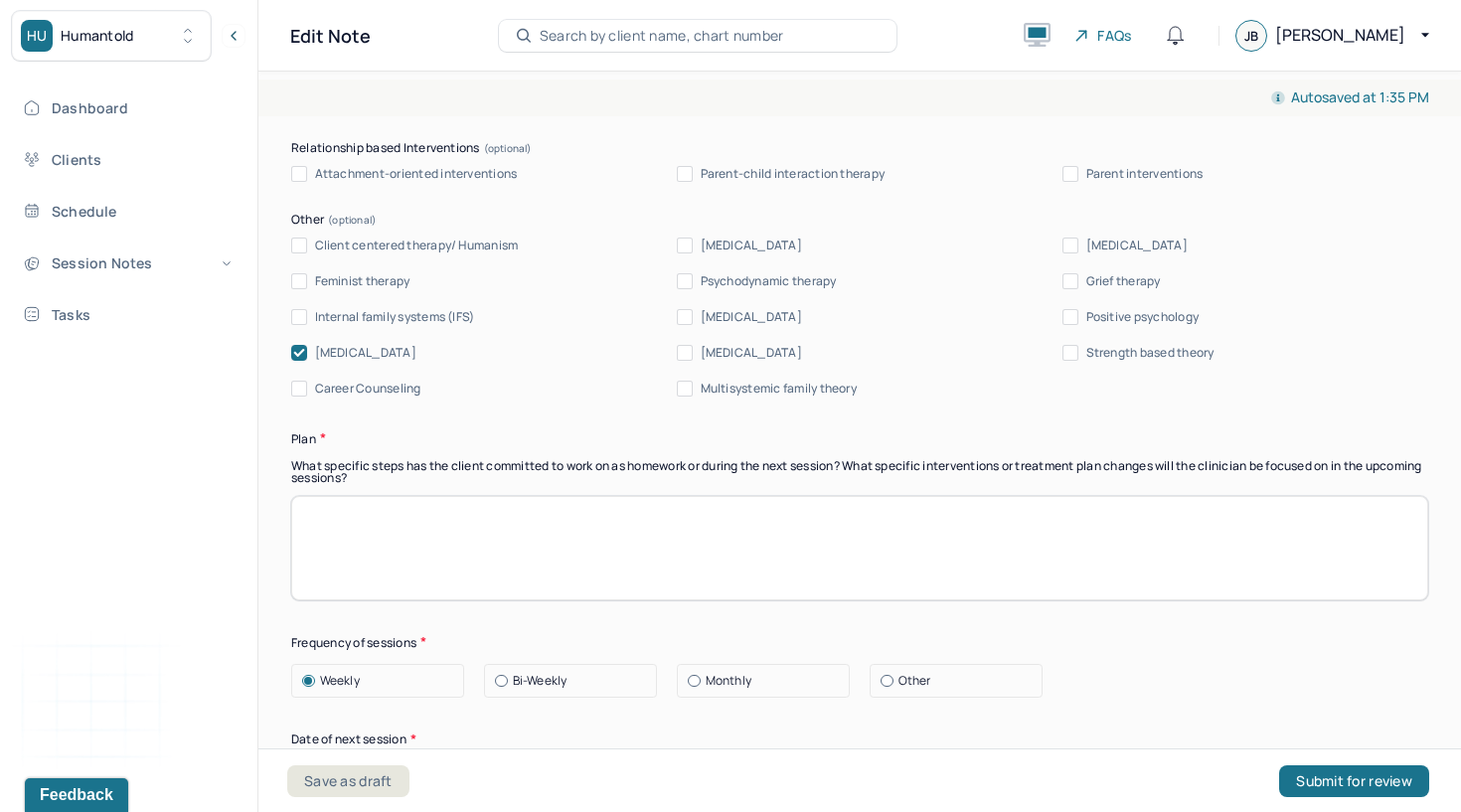 paste on "Continue to support client in processing grief and trauma related to parental neglect and abuse.
[PERSON_NAME] and explore client’s emotional responses regarding her partner’s immigration concerns and fears of loss.
Continue EMDR preparation and assess readiness for target memory work.
Reinforce self-regulation strategies to support emotional containment between sessions.
Schedule next session and monitor distress level related to both partner's situation and trauma processing." 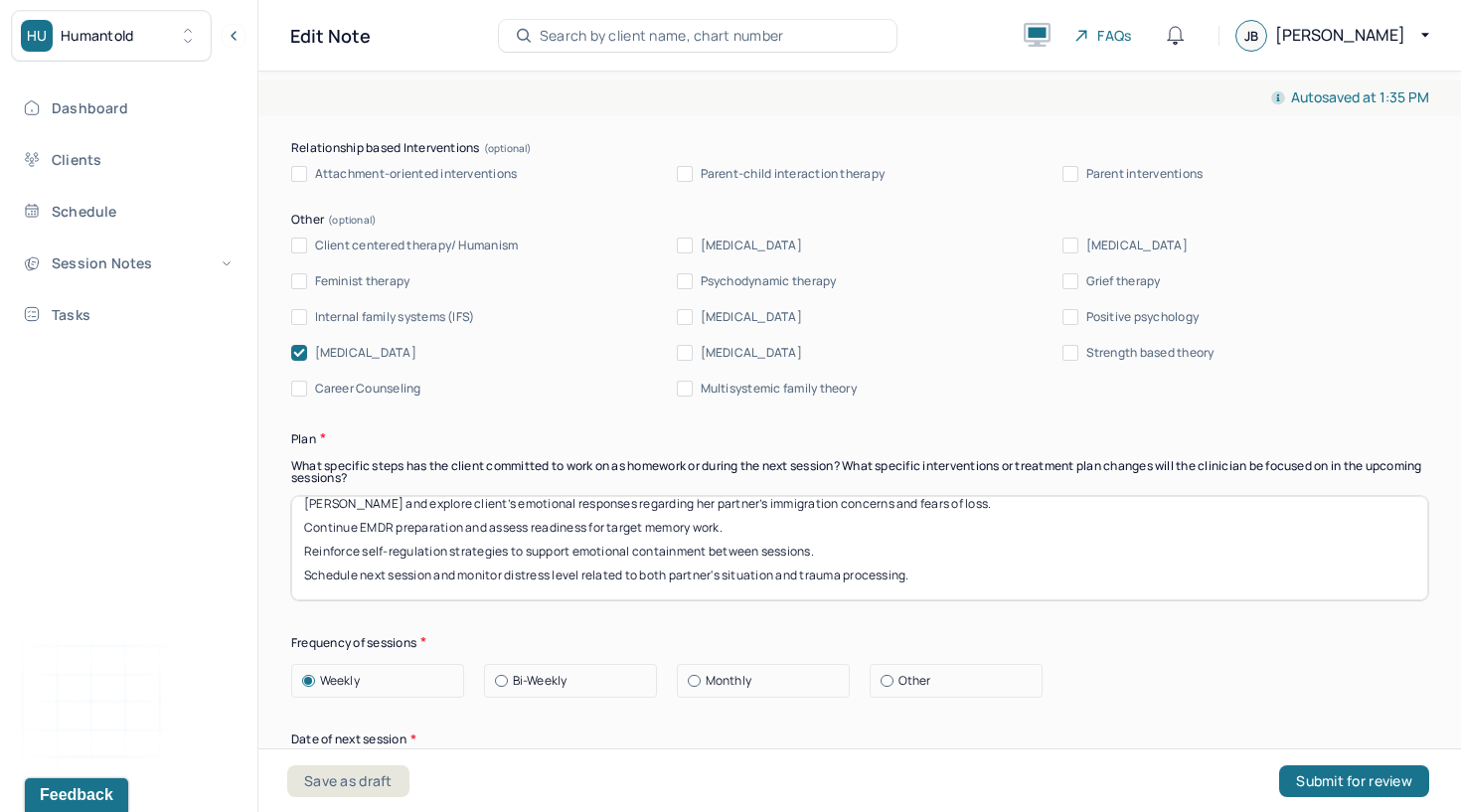 scroll, scrollTop: 87, scrollLeft: 0, axis: vertical 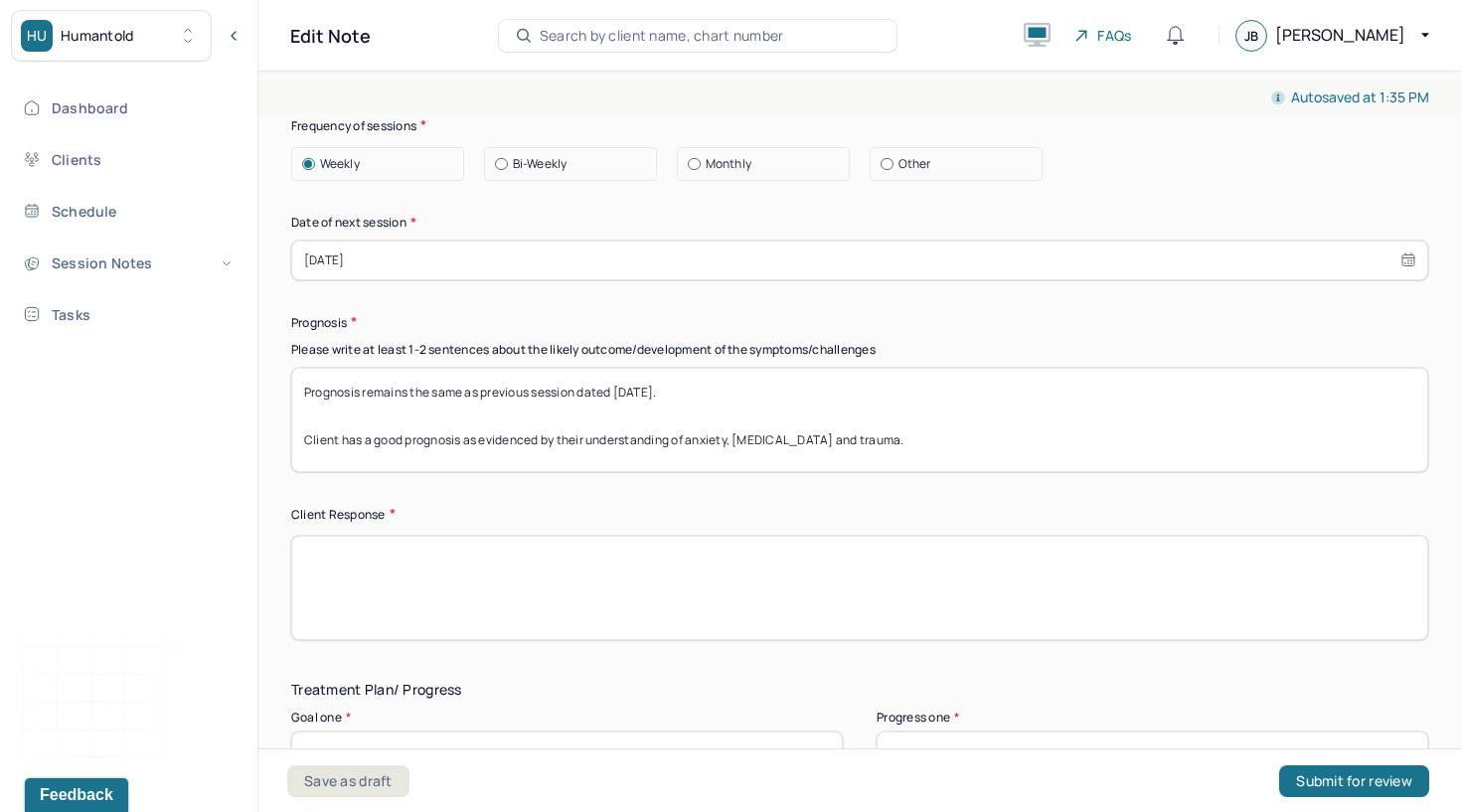 type on "Continue to support client in processing grief and trauma related to parental neglect and abuse.
[PERSON_NAME] and explore client’s emotional responses regarding her partner’s immigration concerns and fears of loss.
Continue EMDR preparation and assess readiness for target memory work.
Reinforce self-regulation strategies to support emotional containment between sessions.
Schedule next session and monitor distress level related to both partner's situation and trauma processing." 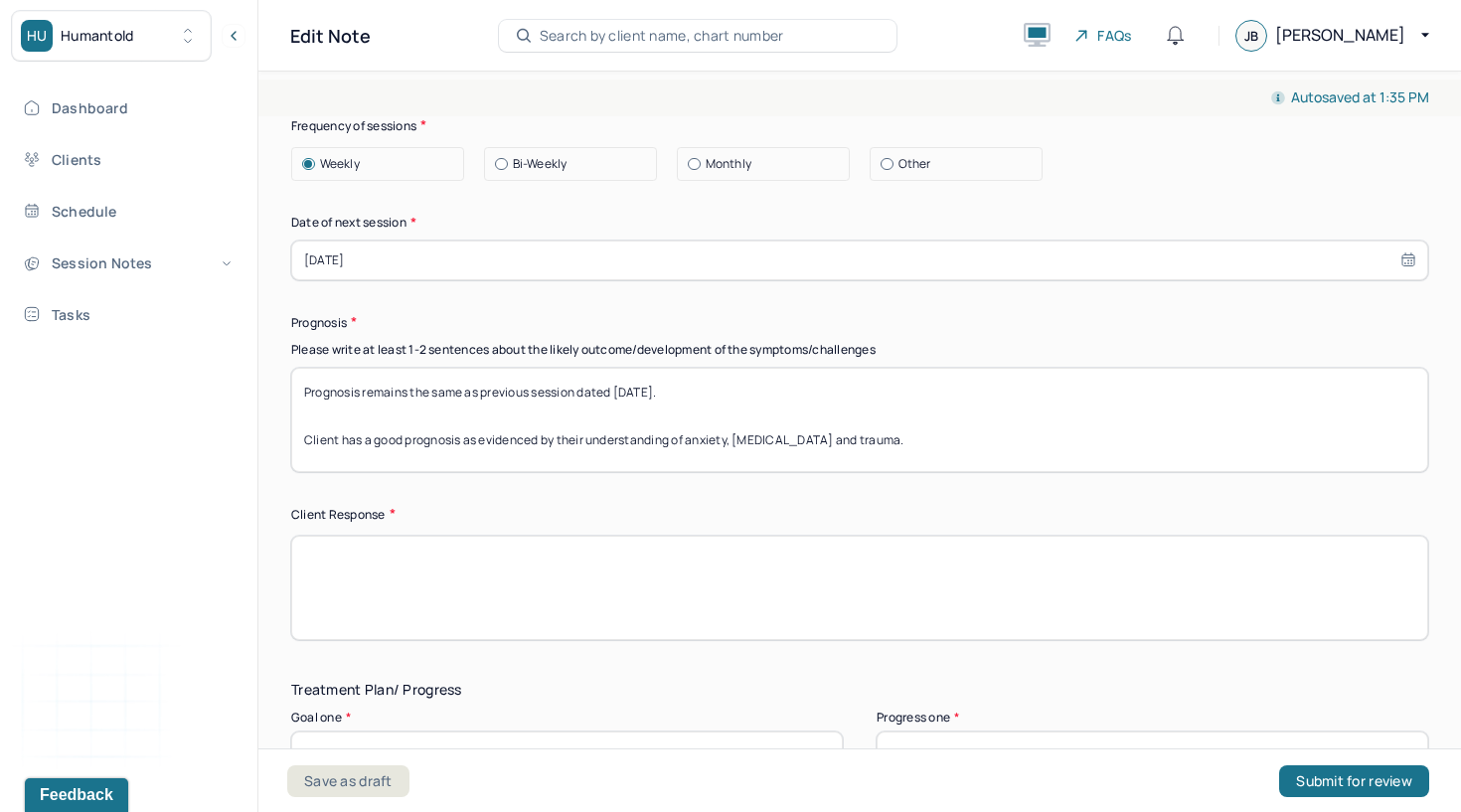 paste on "Client responded with openness and emotional vulnerability, demonstrating insight as she processed painful realizations about her past and the emotional significance of her current relationship." 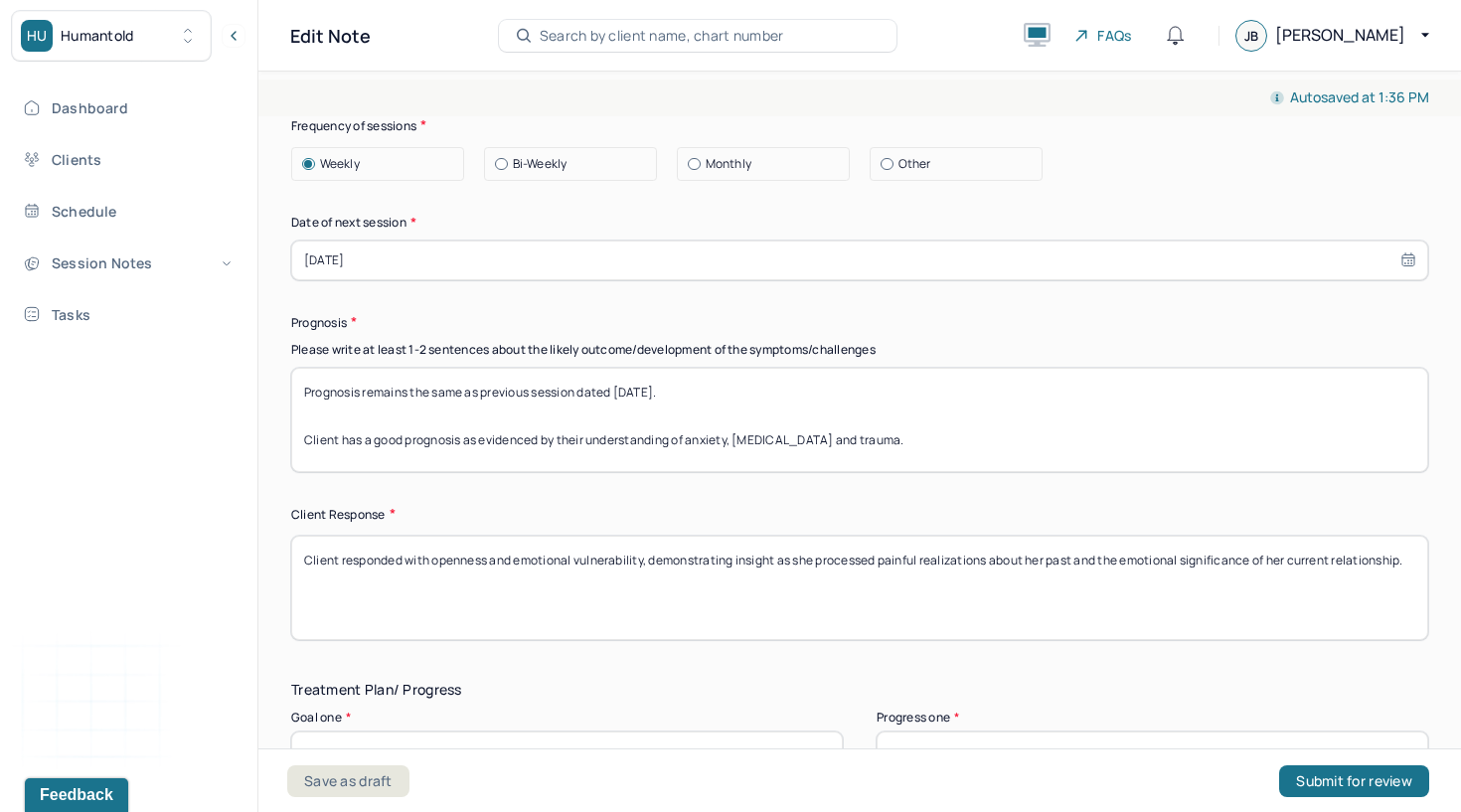 scroll, scrollTop: 0, scrollLeft: 0, axis: both 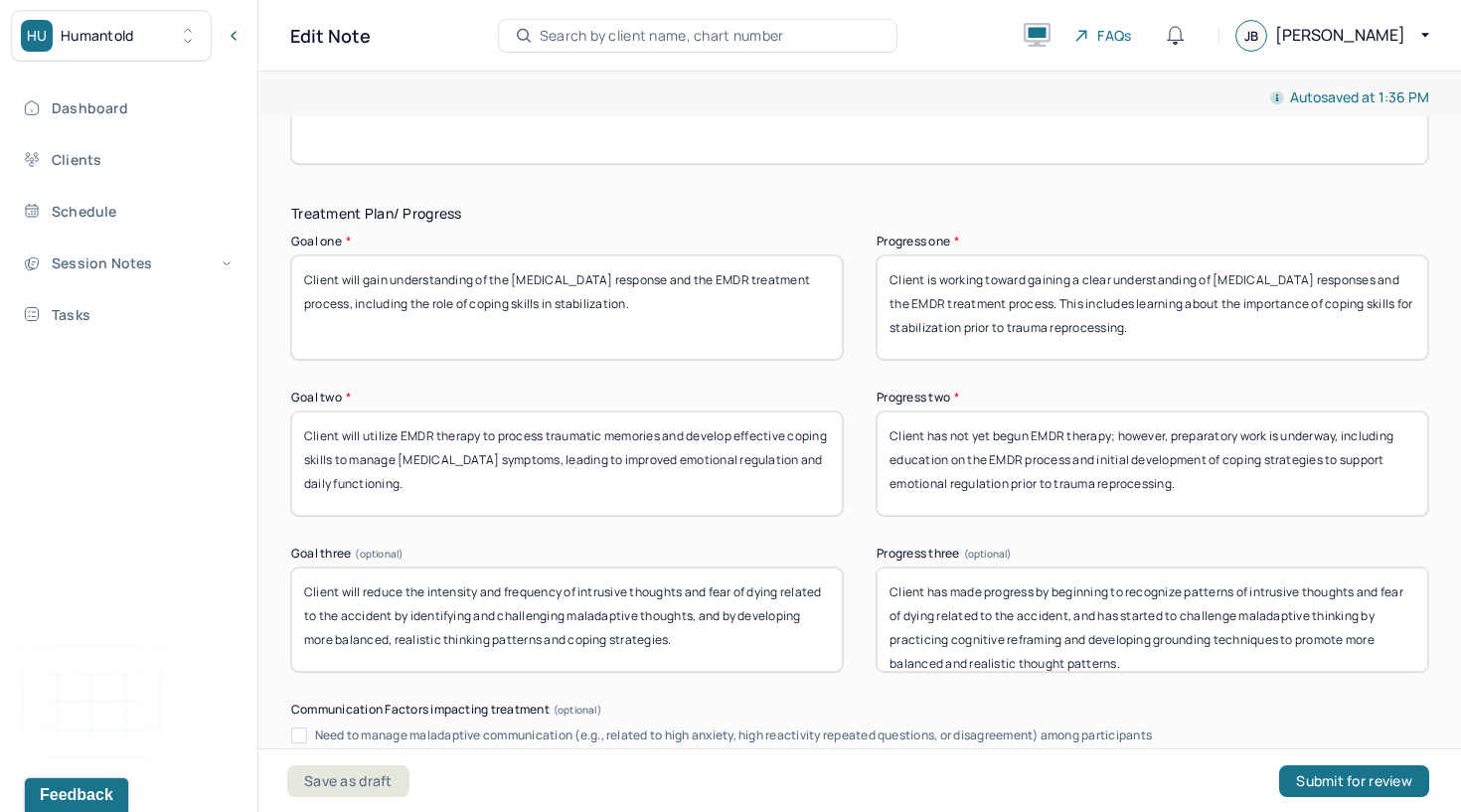 type on "Client responded with openness and emotional vulnerability, demonstrating insight as she processed painful realizations about her past and the emotional significance of her current relationship." 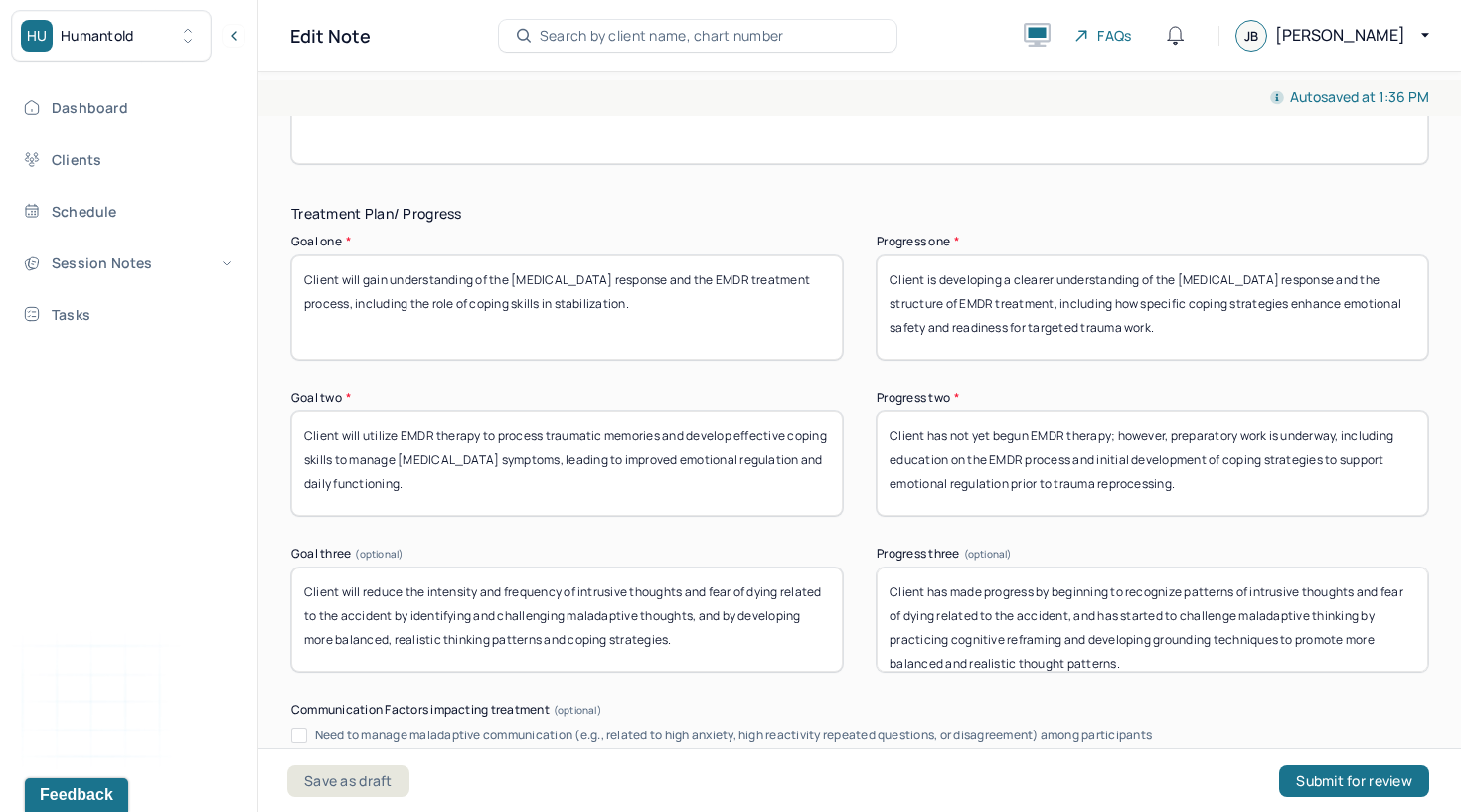 type on "Client is developing a clearer understanding of the [MEDICAL_DATA] response and the structure of EMDR treatment, including how specific coping strategies enhance emotional safety and readiness for targeted trauma work." 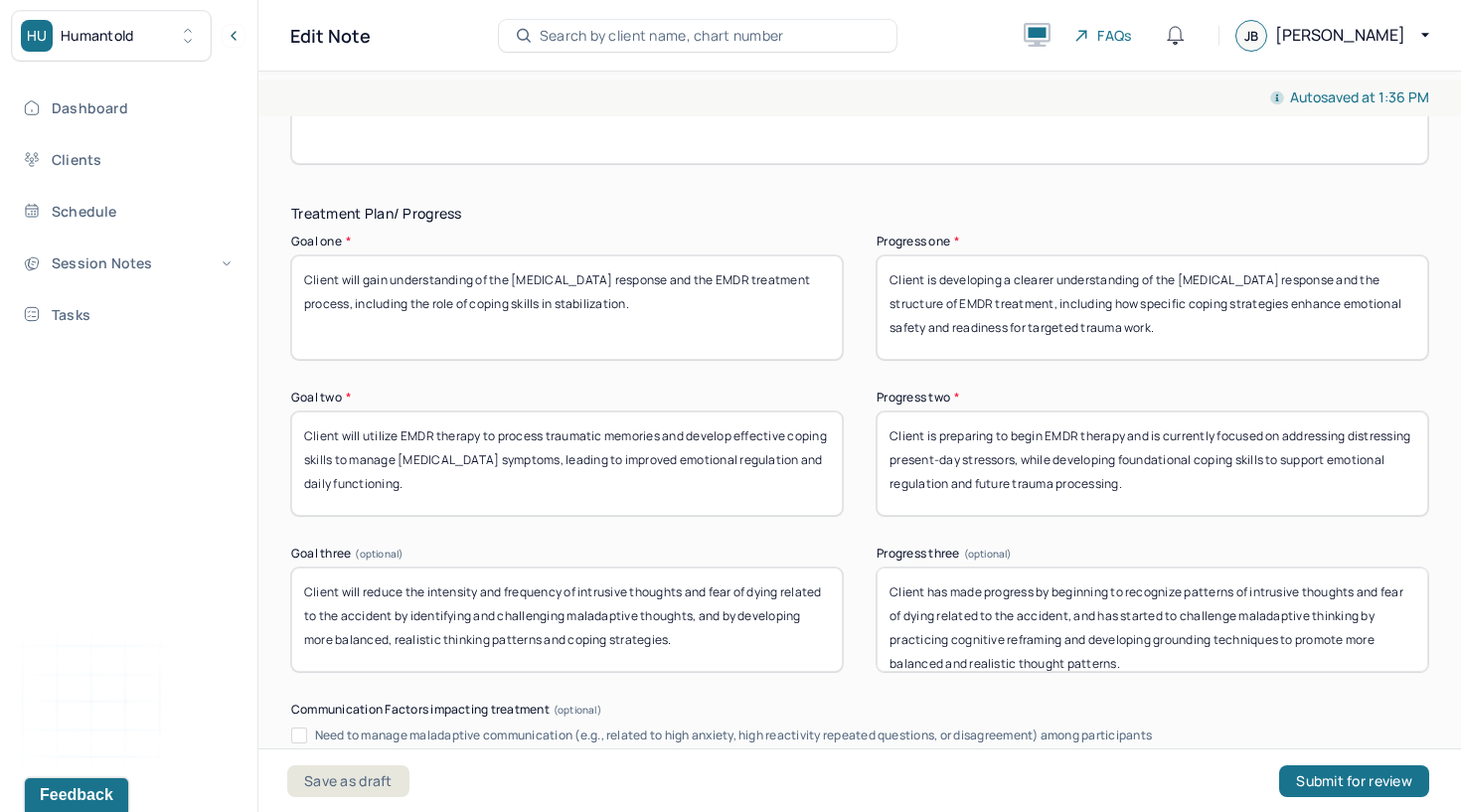 type on "Client is preparing to begin EMDR therapy and is currently focused on addressing distressing present-day stressors, while developing foundational coping skills to support emotional regulation and future trauma processing." 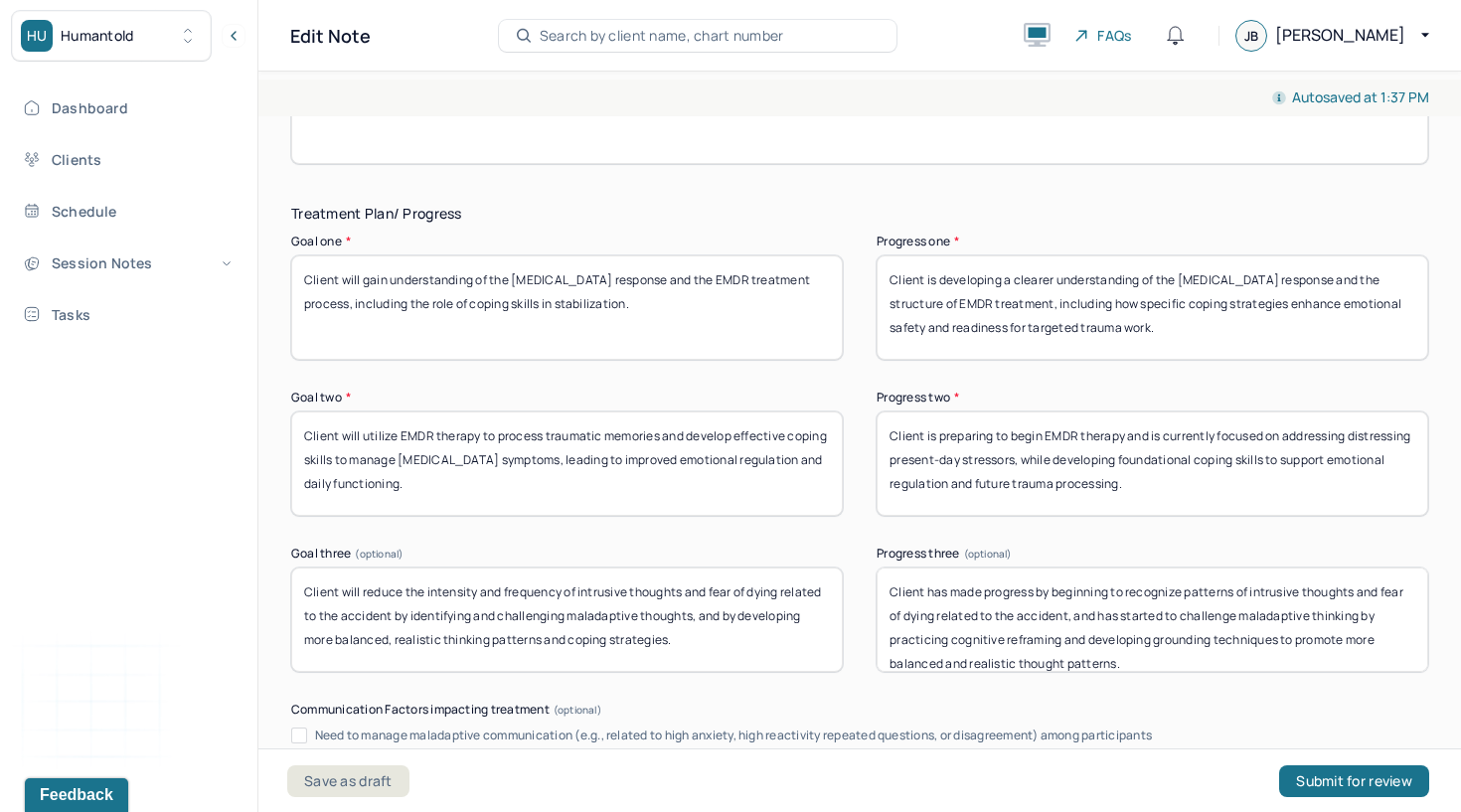 scroll, scrollTop: 40, scrollLeft: 0, axis: vertical 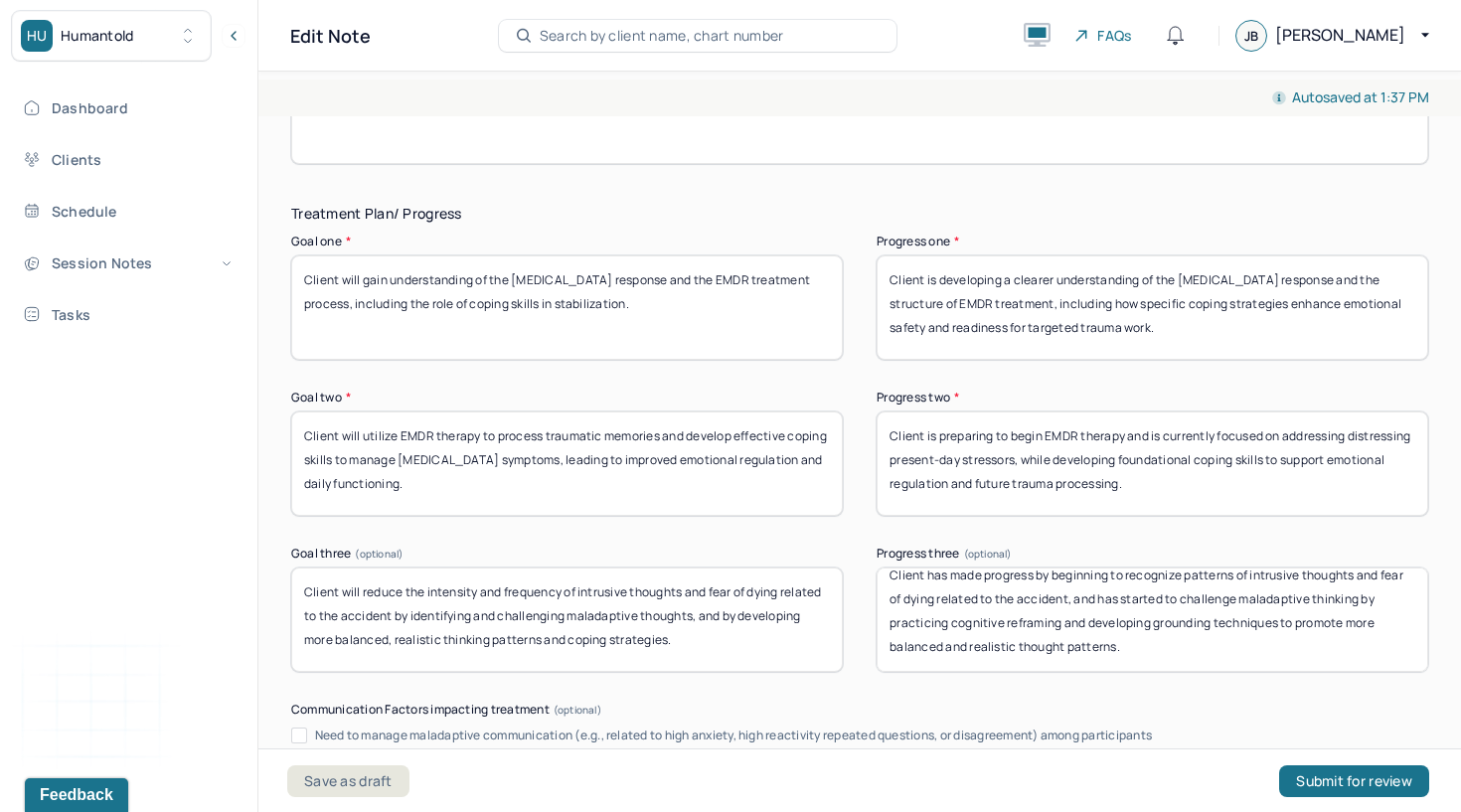 drag, startPoint x: 886, startPoint y: 596, endPoint x: 890, endPoint y: 717, distance: 121.0661 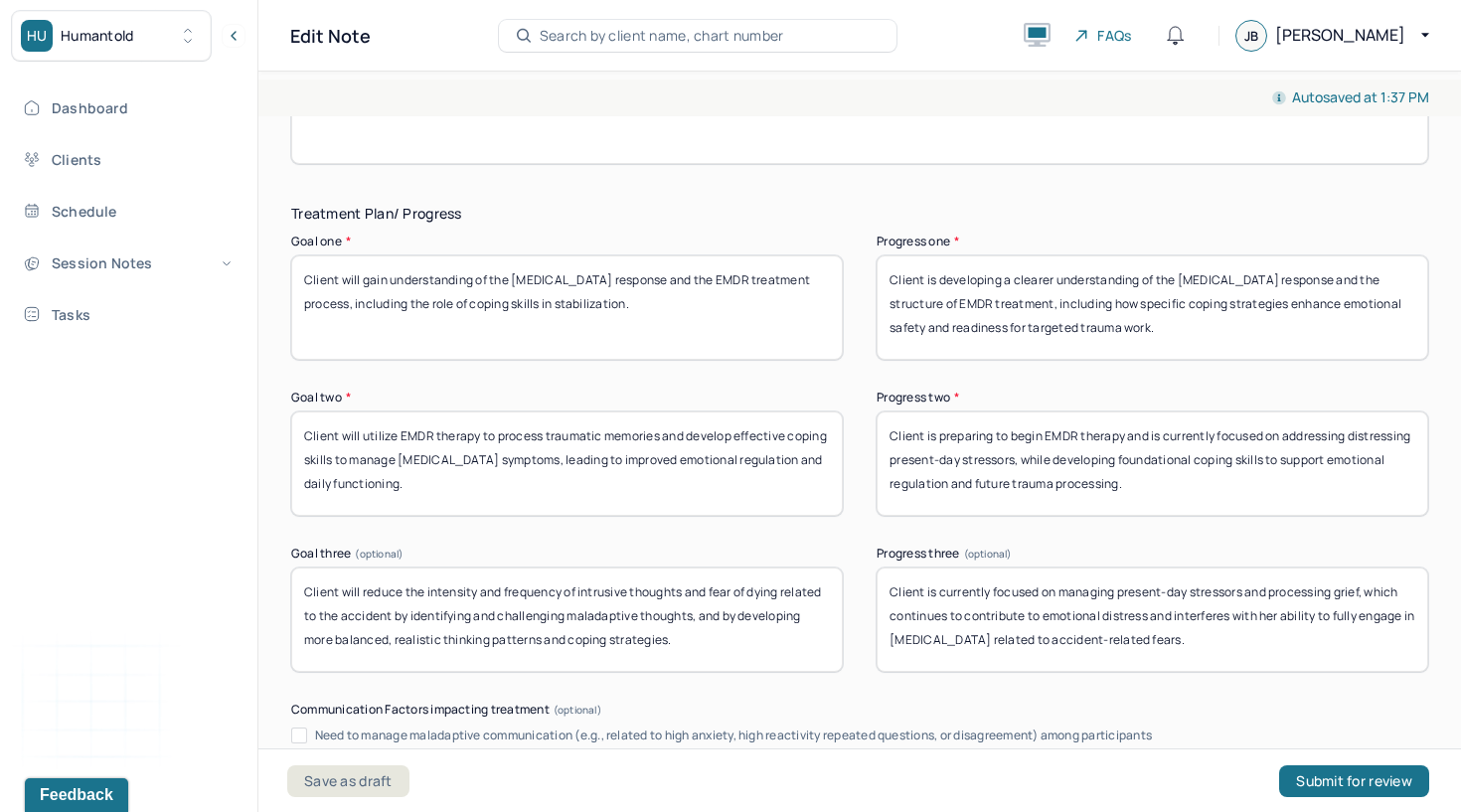 scroll, scrollTop: 0, scrollLeft: 0, axis: both 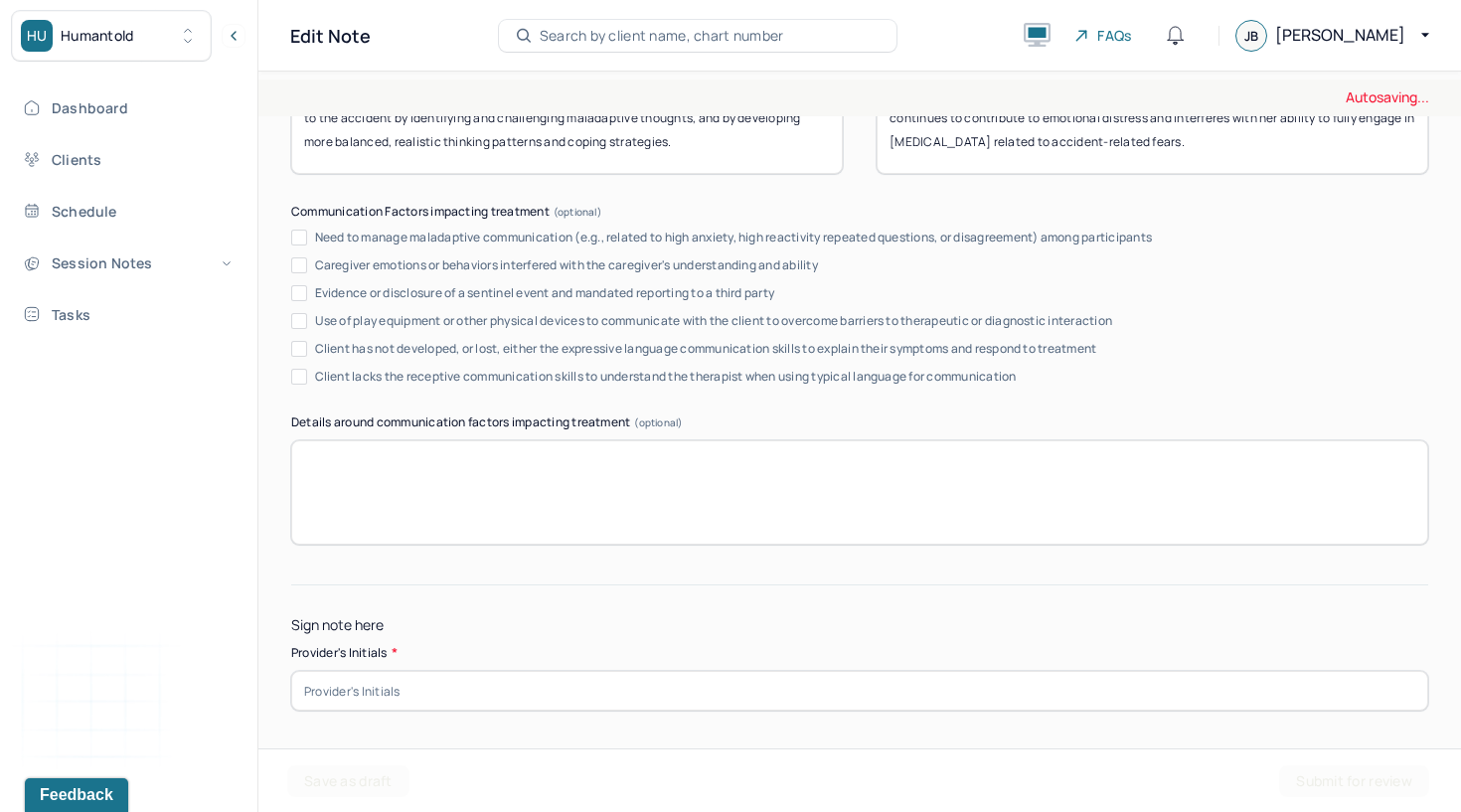 click at bounding box center (860, 691) 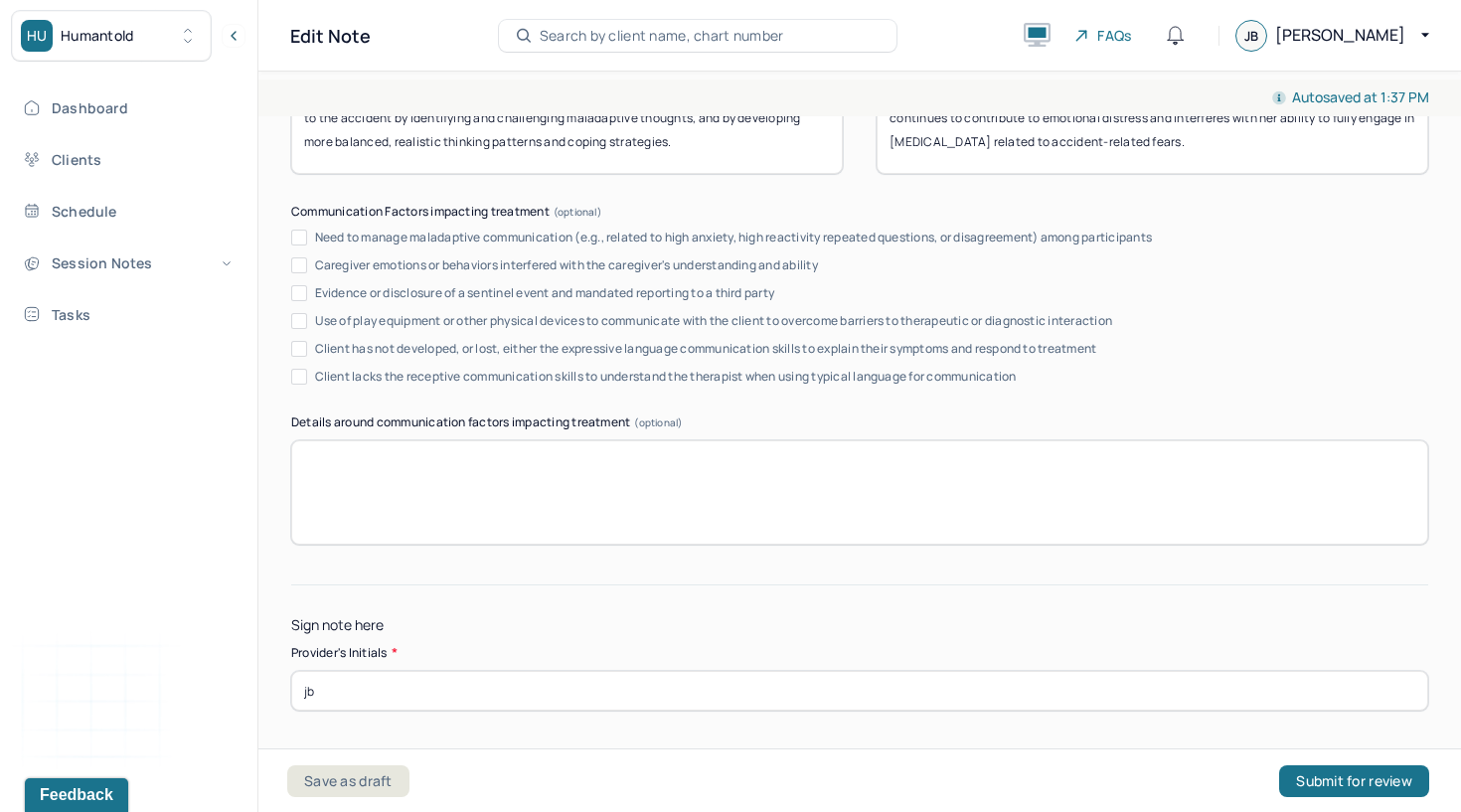 type on "jb" 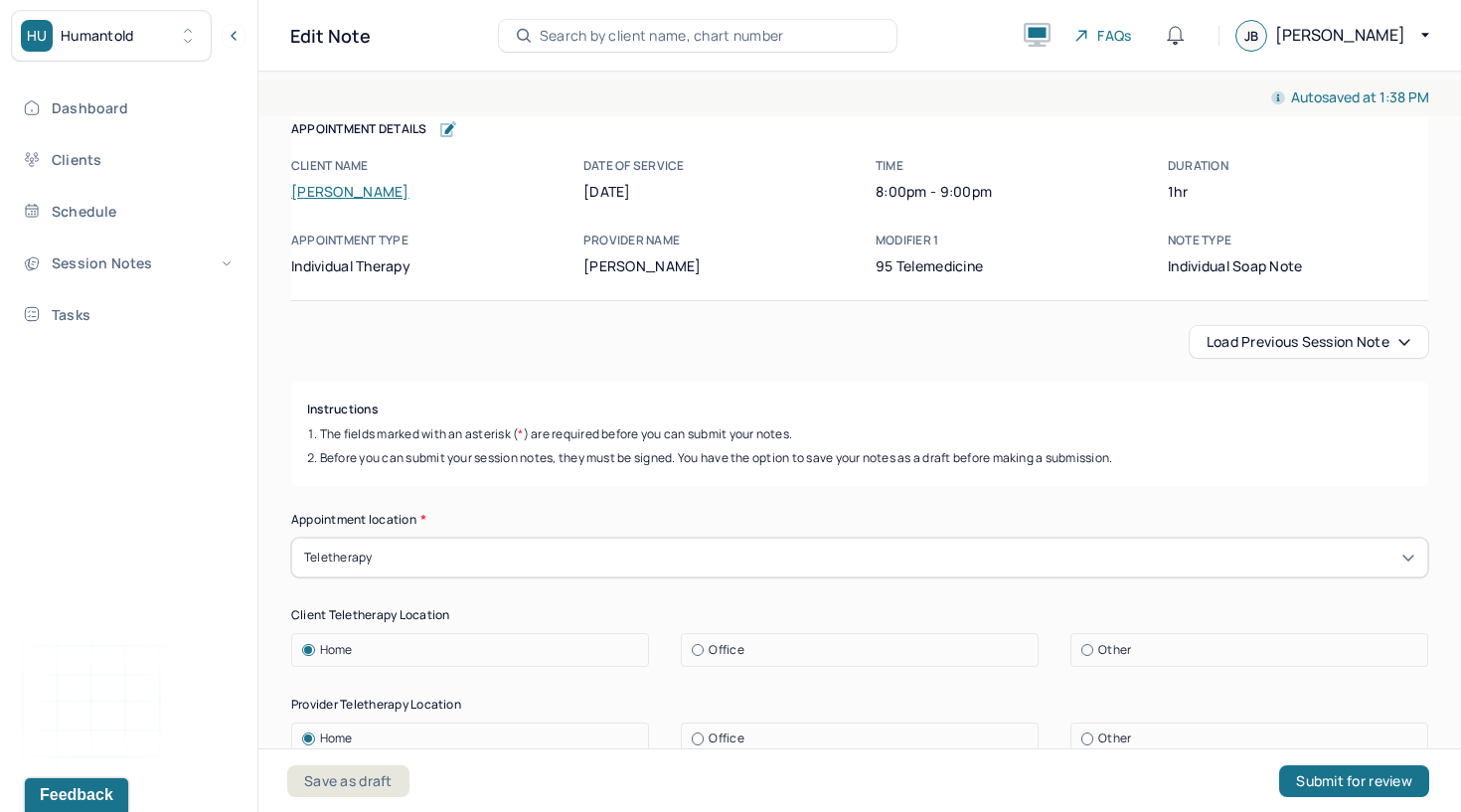 scroll, scrollTop: 0, scrollLeft: 0, axis: both 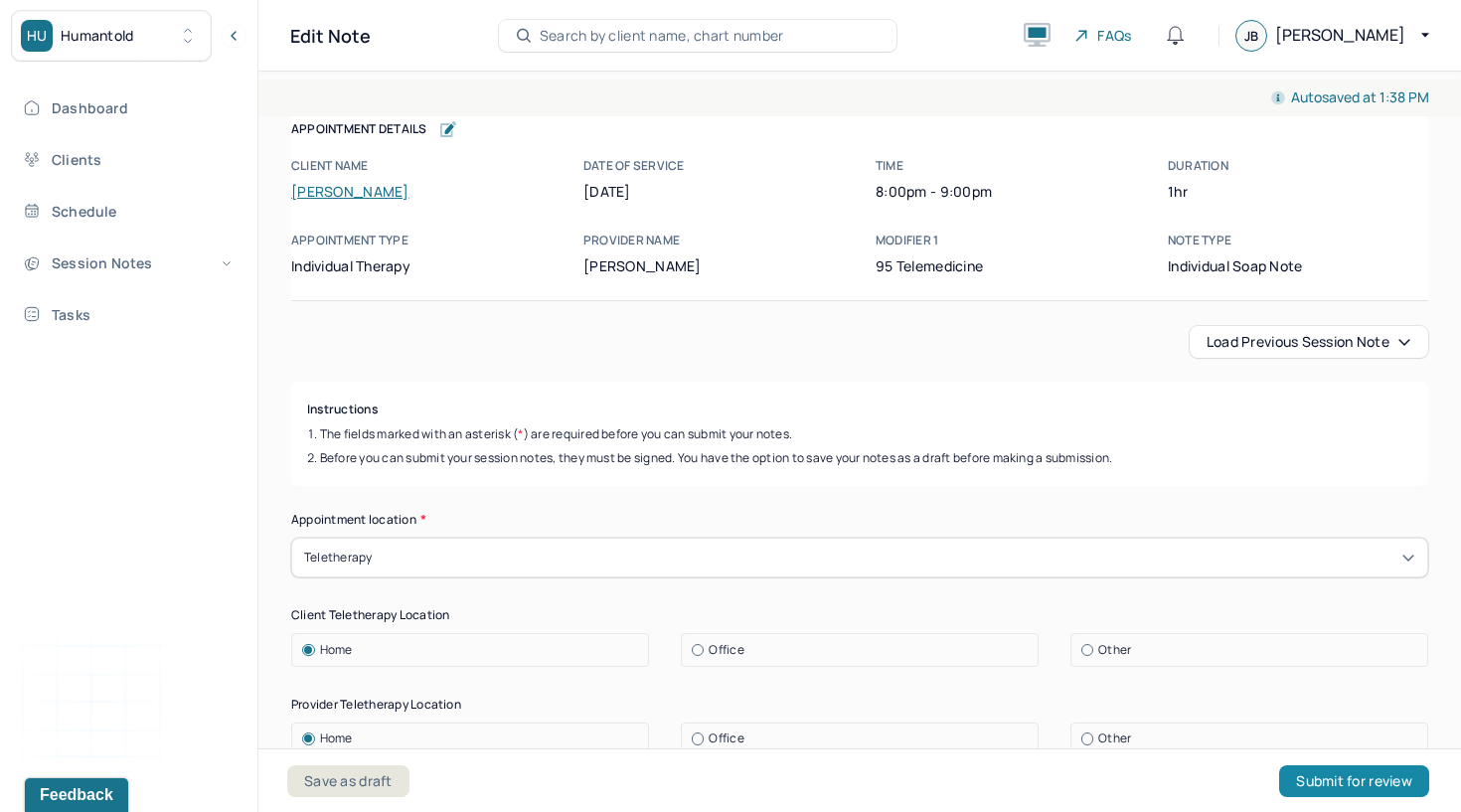 click on "Submit for review" at bounding box center [1354, 781] 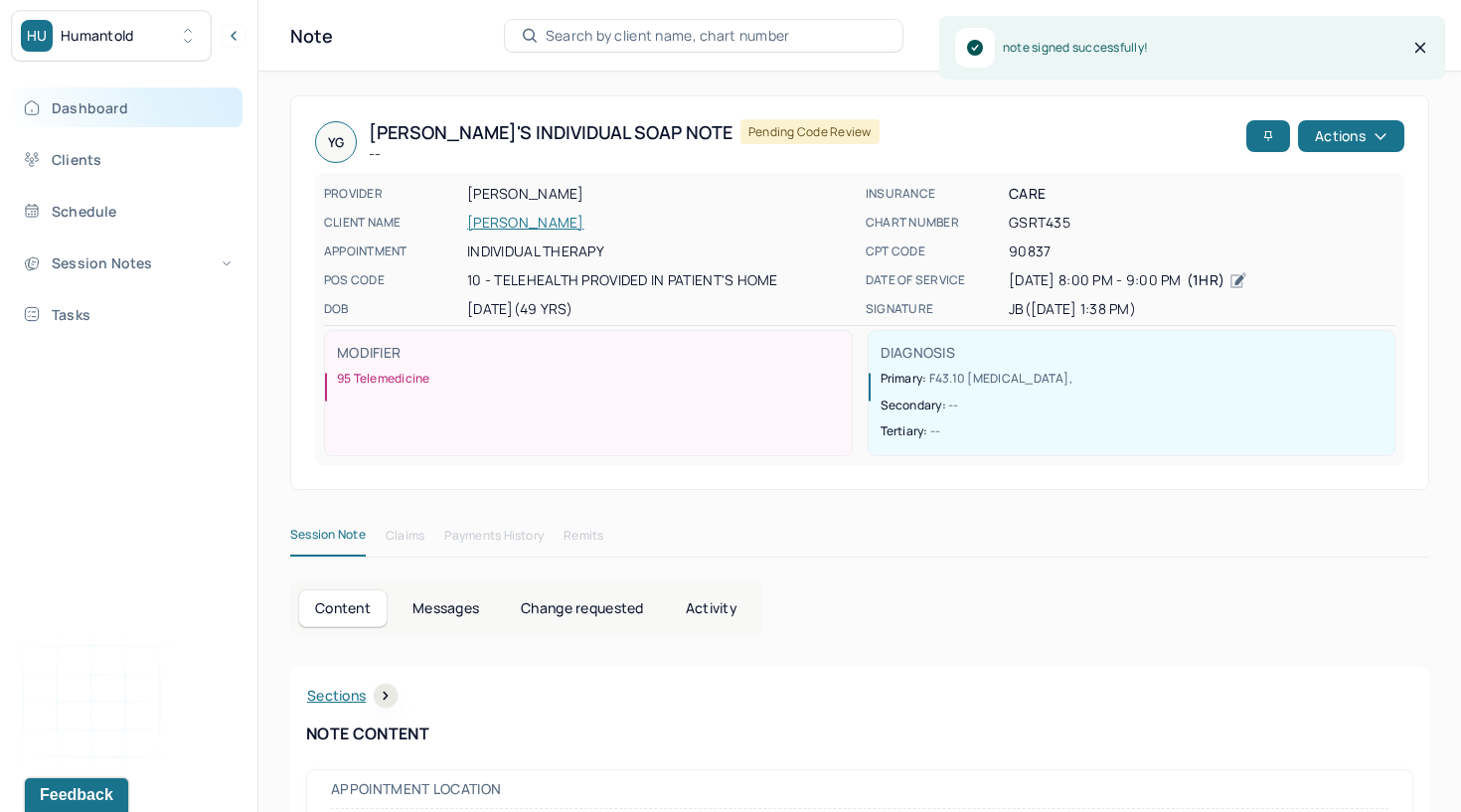 click on "Dashboard" at bounding box center (127, 107) 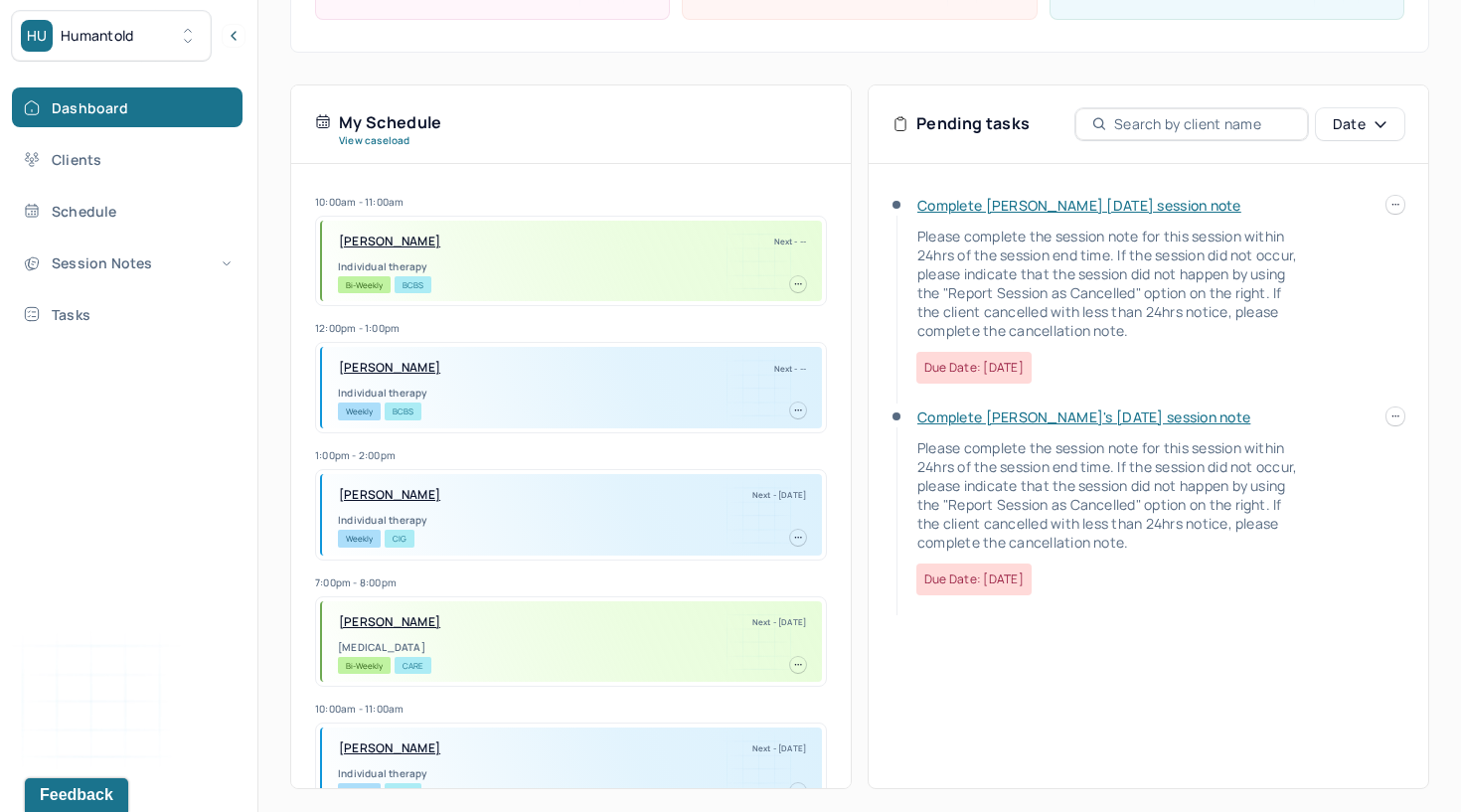 scroll, scrollTop: 345, scrollLeft: 0, axis: vertical 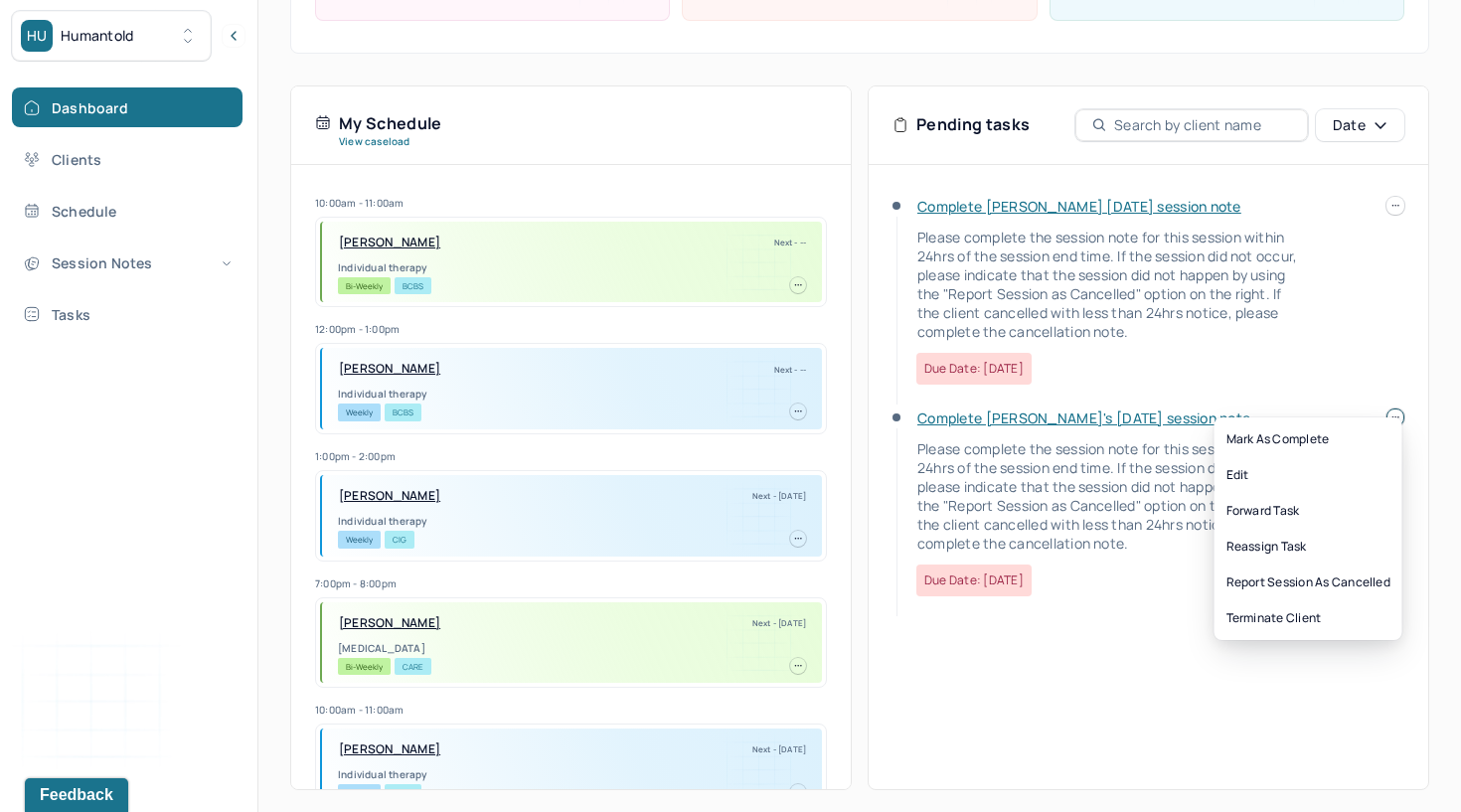 click 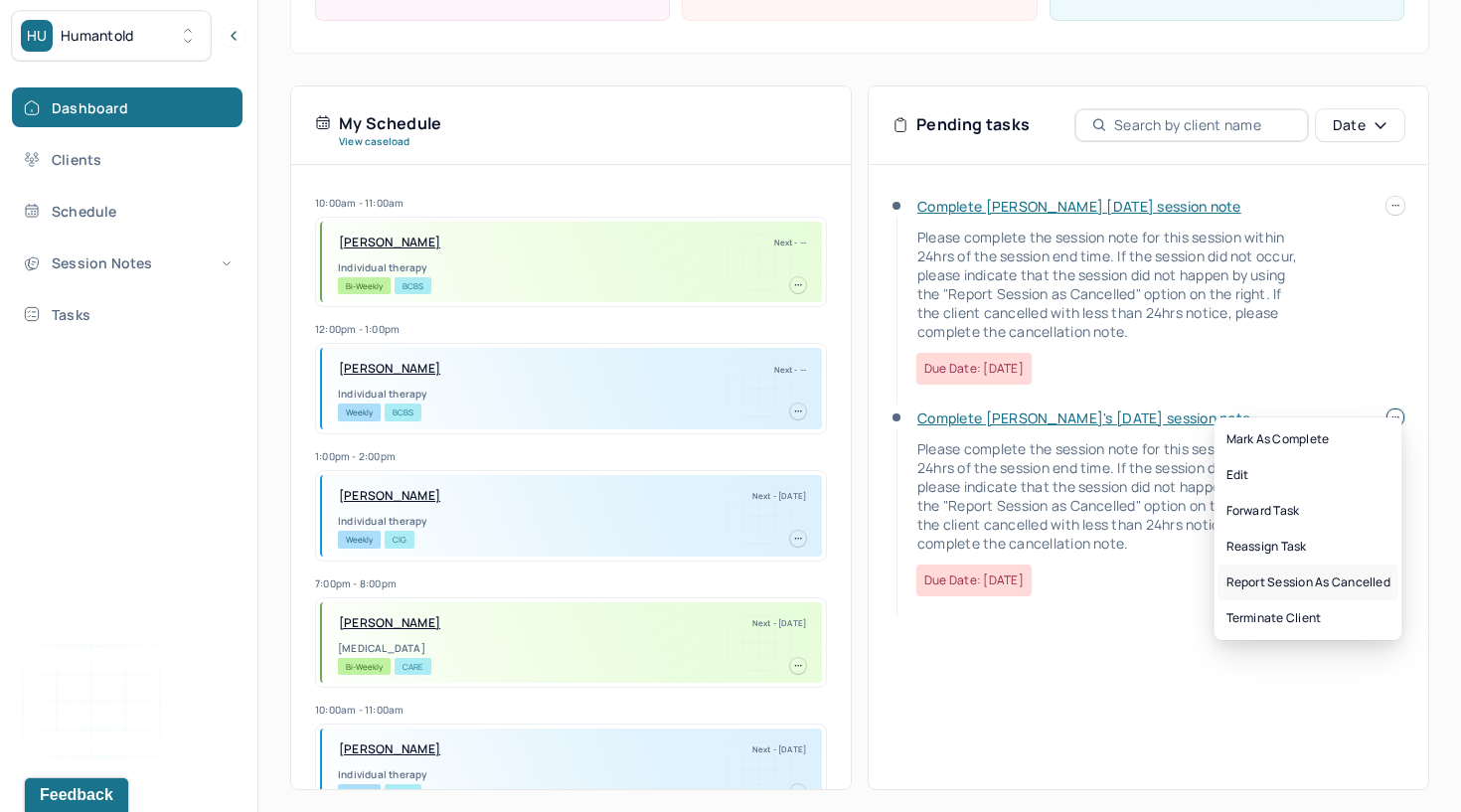 click on "Report session as cancelled" at bounding box center [1308, 582] 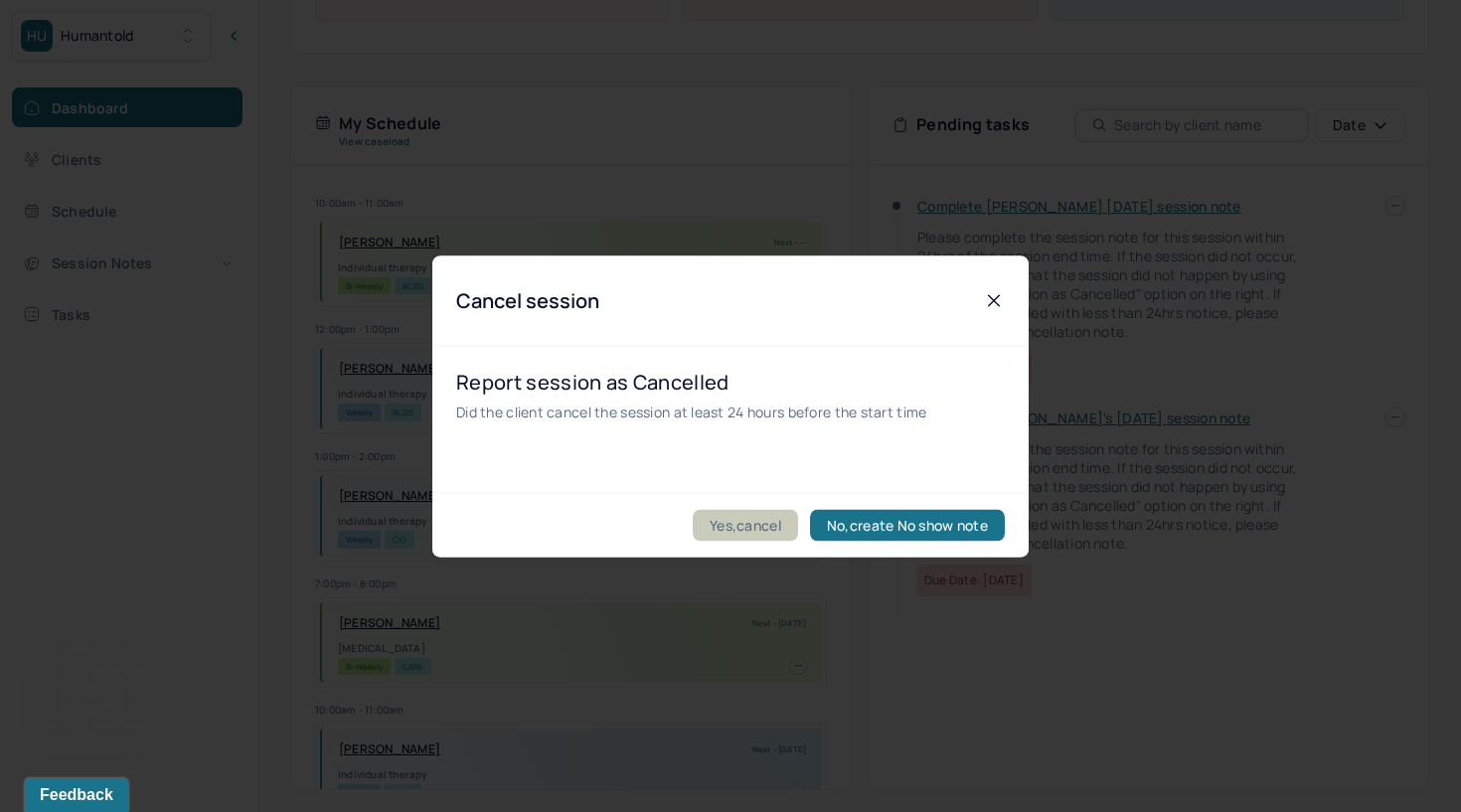 click on "Yes,cancel" at bounding box center (745, 525) 